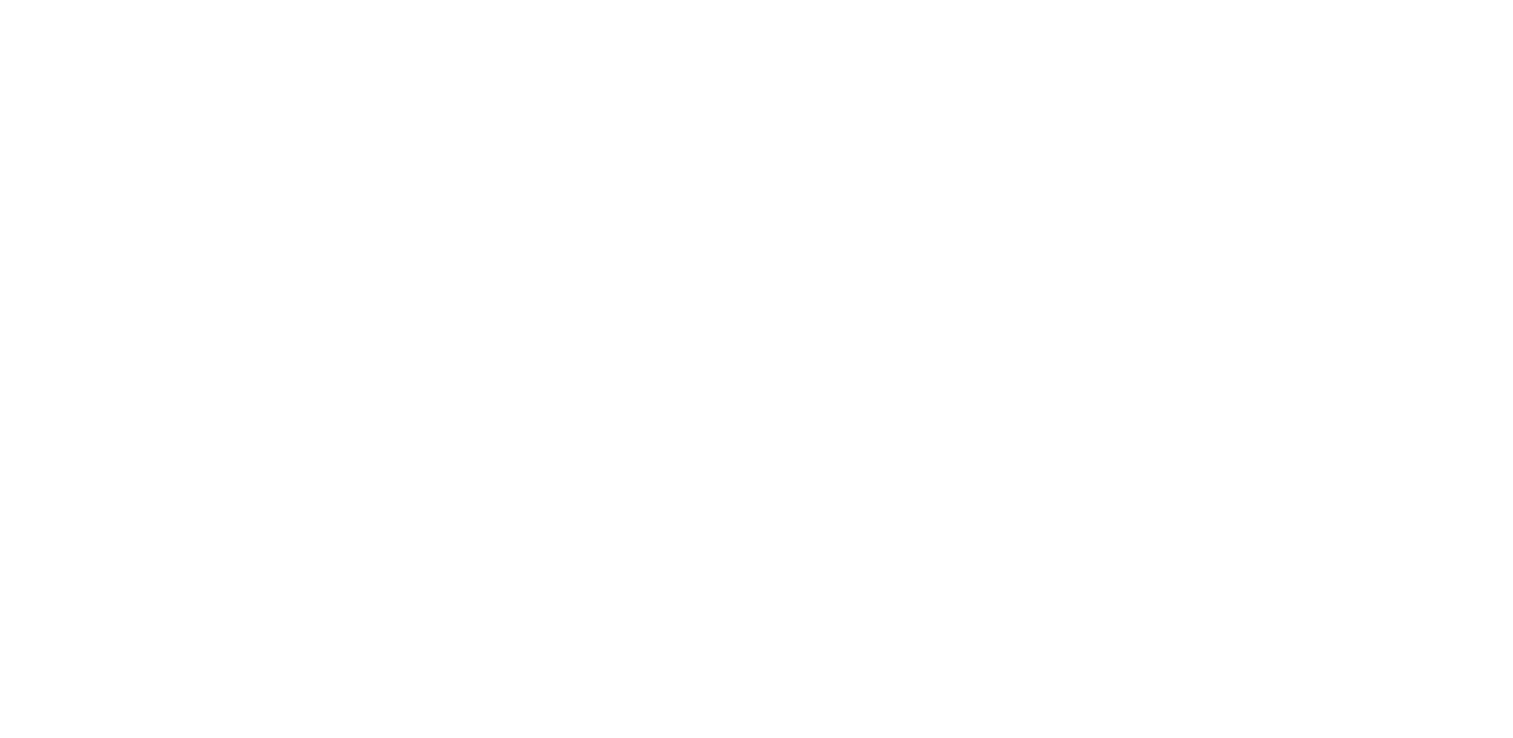 scroll, scrollTop: 0, scrollLeft: 0, axis: both 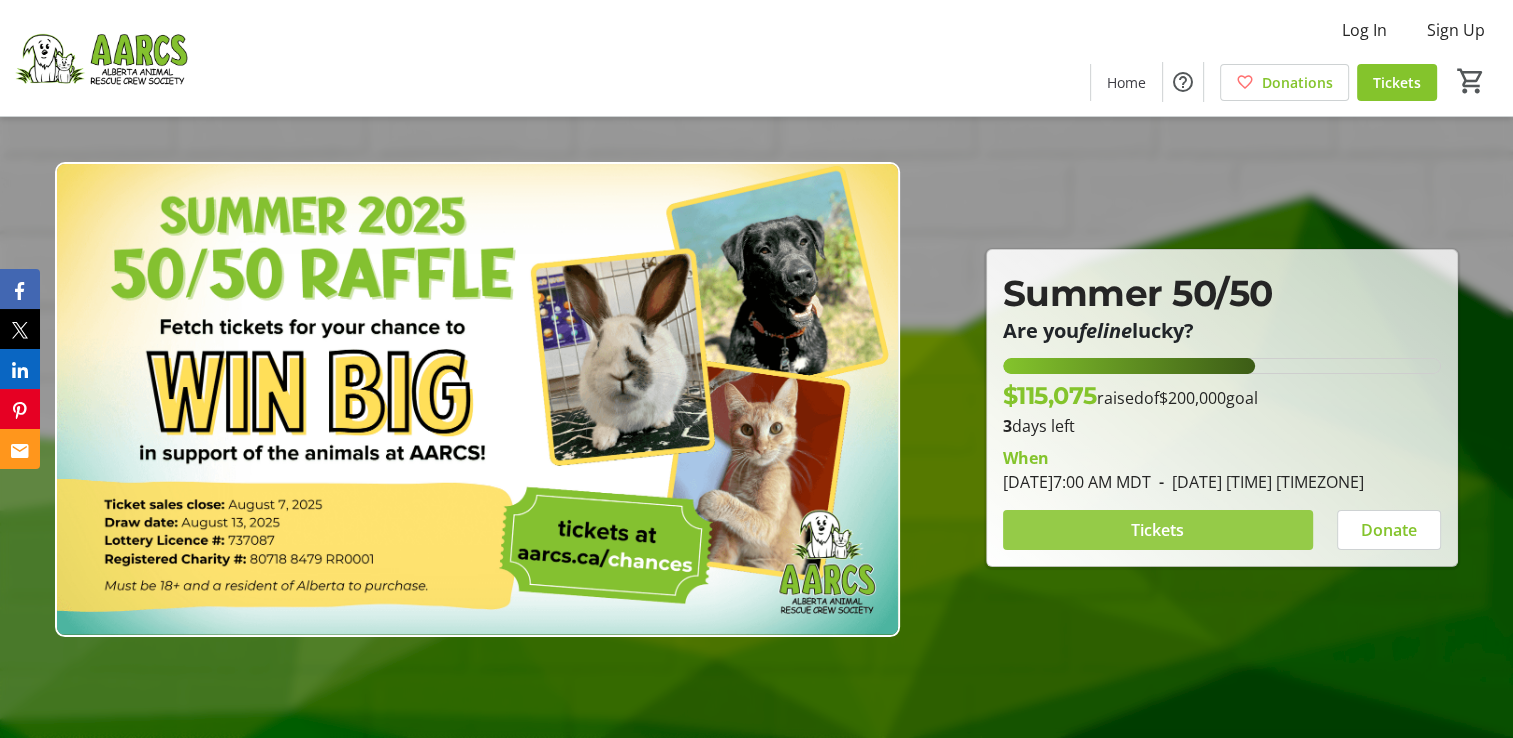 click at bounding box center [1158, 530] 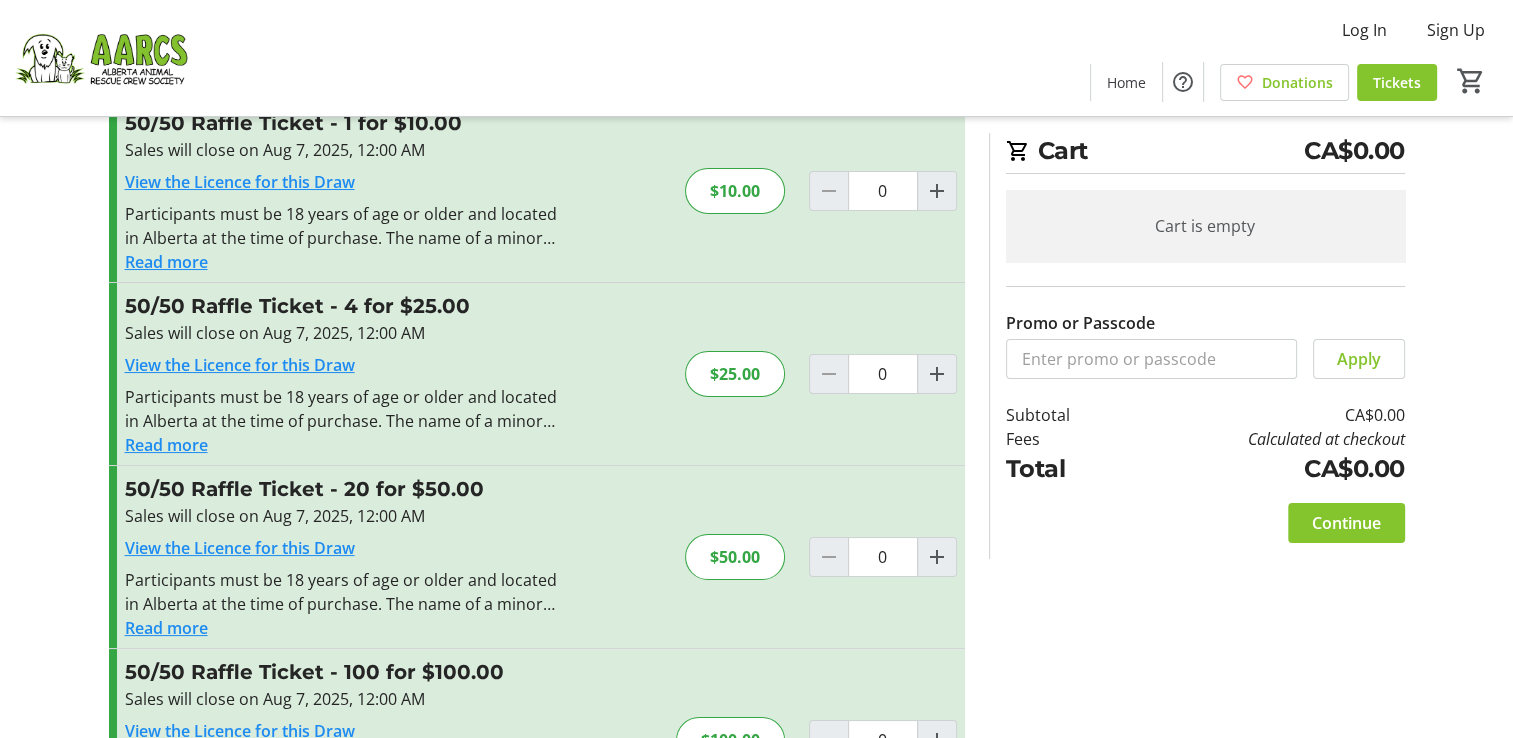 scroll, scrollTop: 100, scrollLeft: 0, axis: vertical 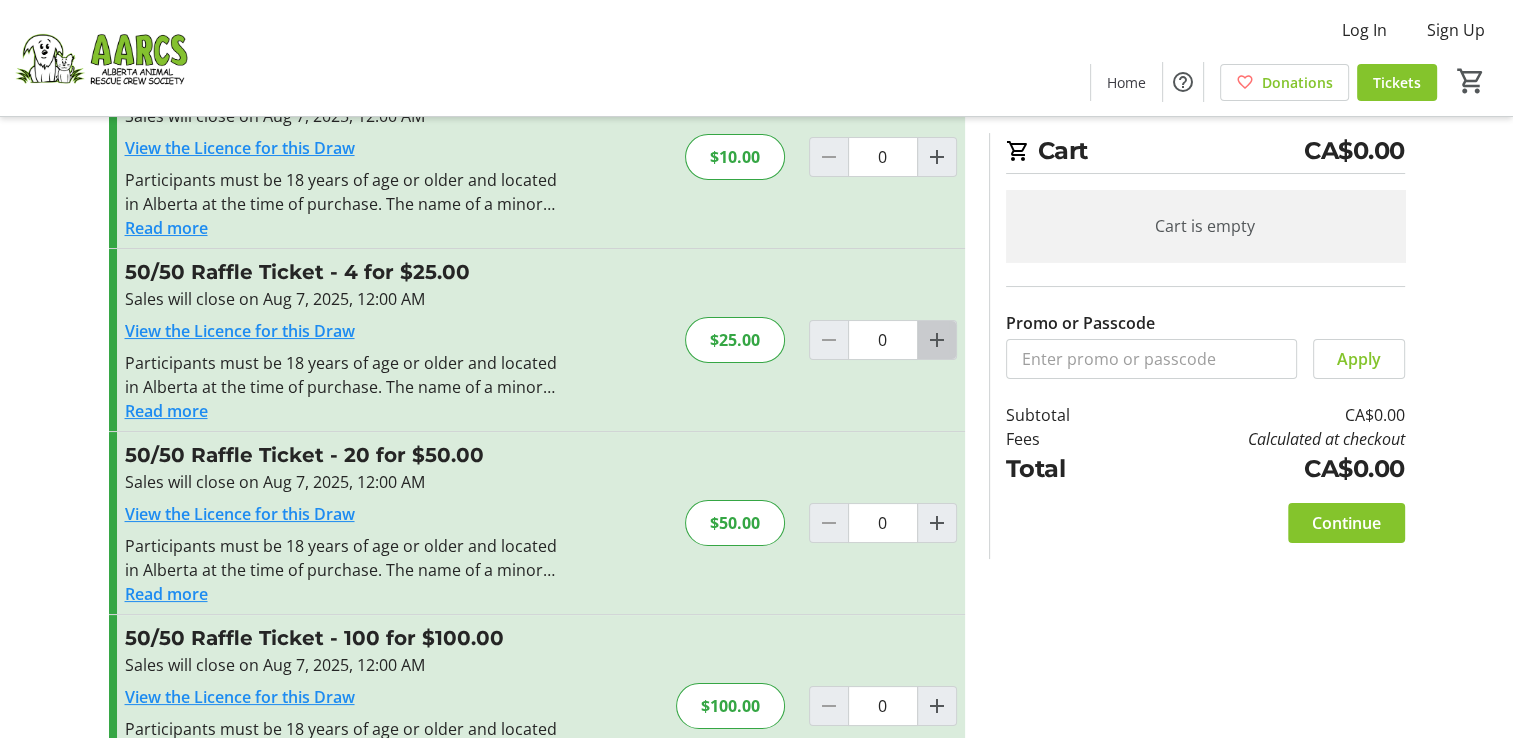 click 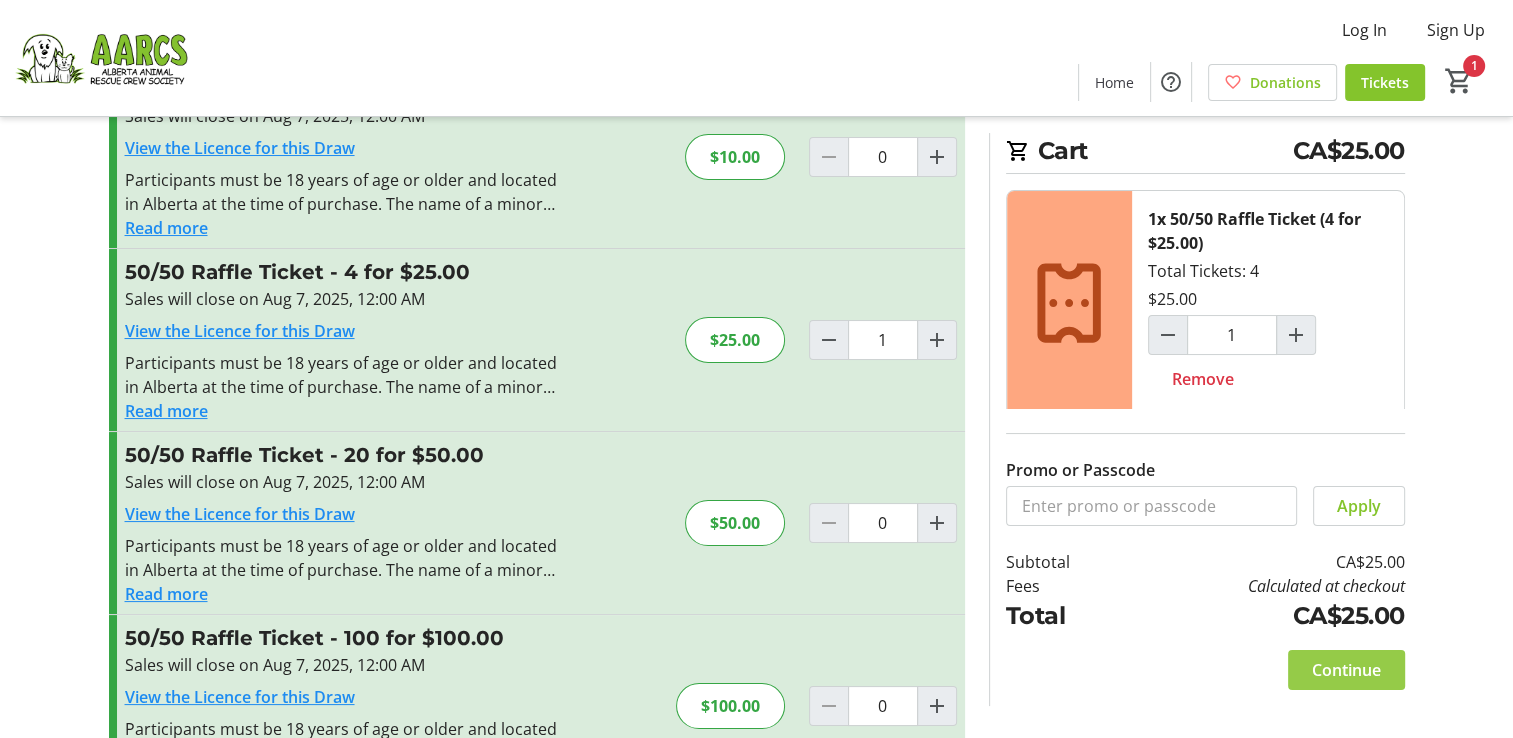 click 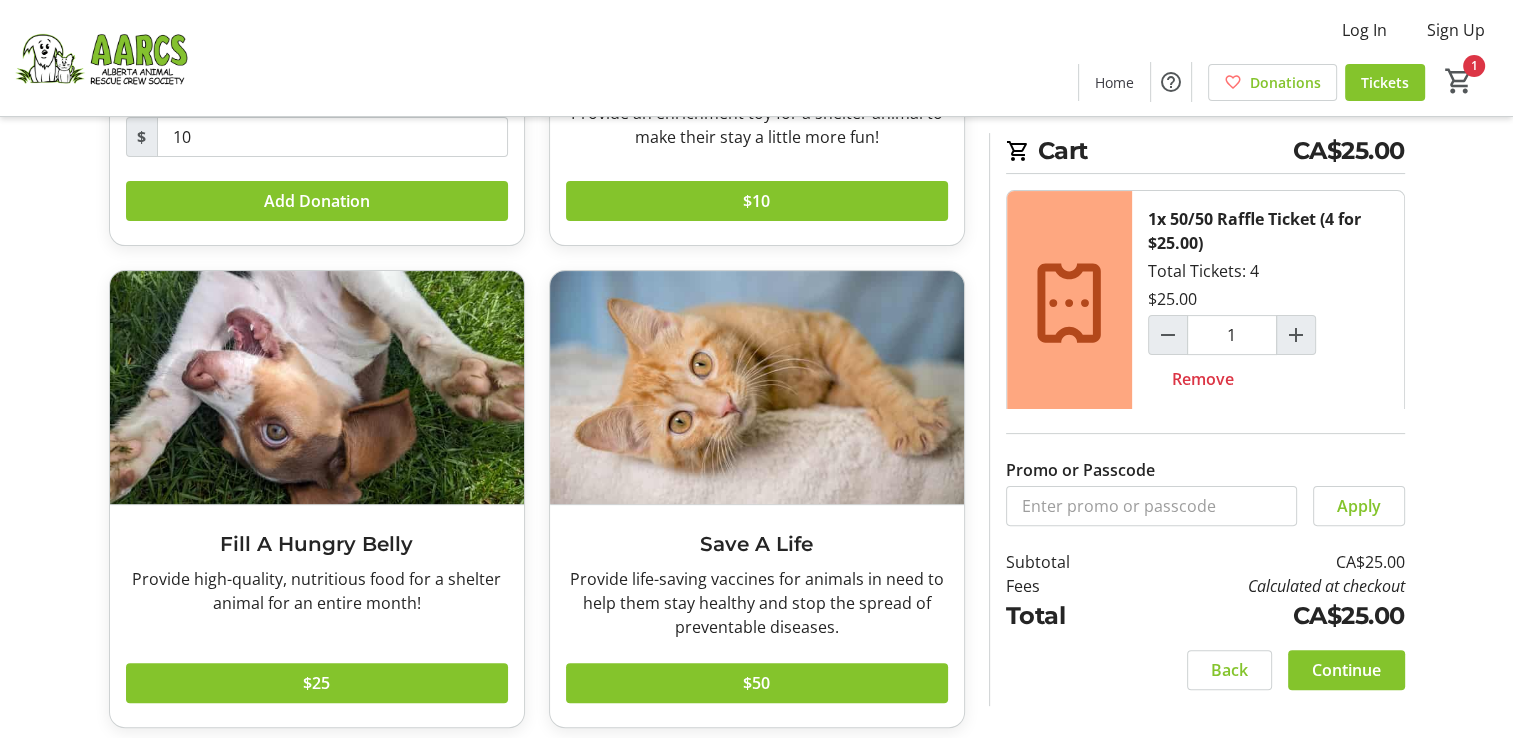 scroll, scrollTop: 432, scrollLeft: 0, axis: vertical 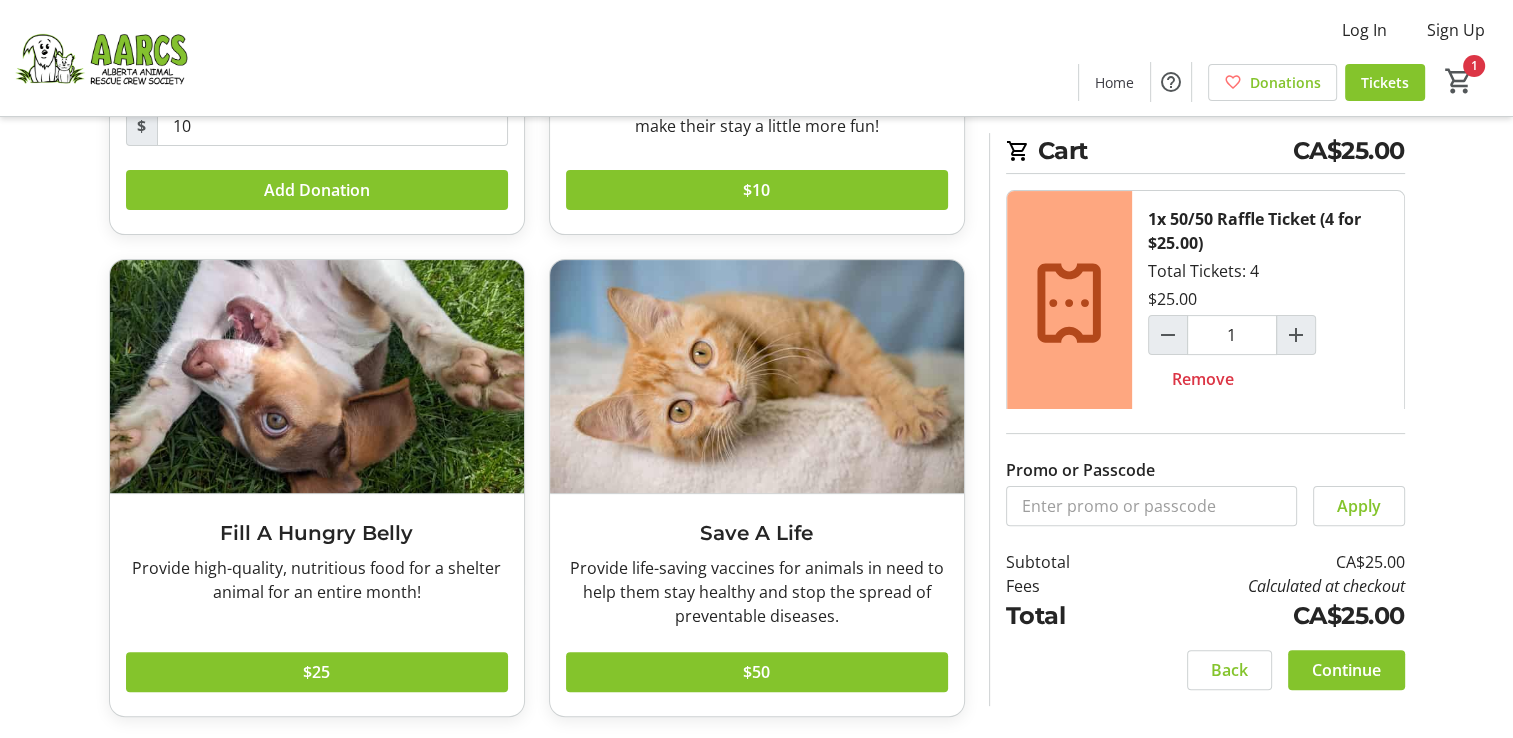 click on "Continue" 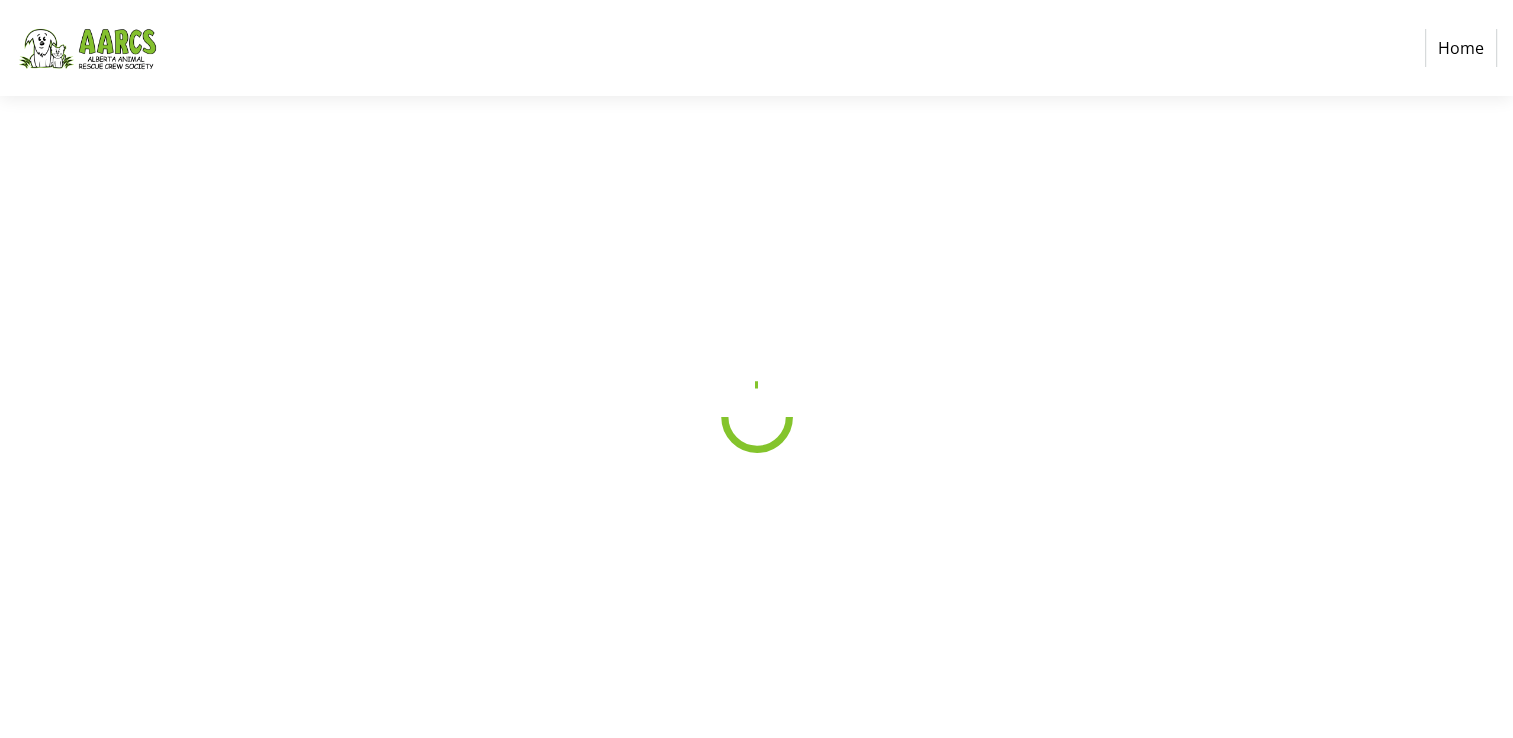 scroll, scrollTop: 0, scrollLeft: 0, axis: both 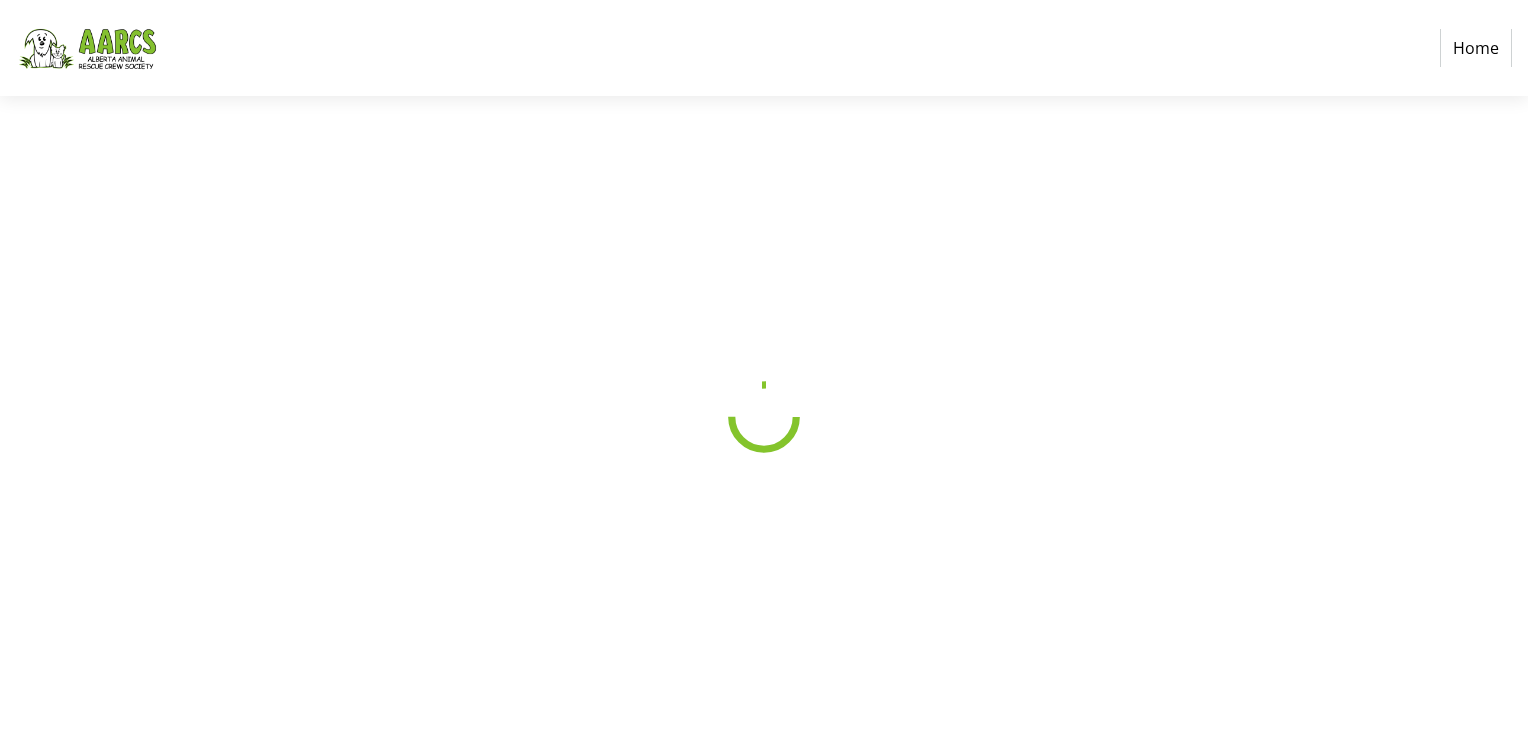 select on "CA" 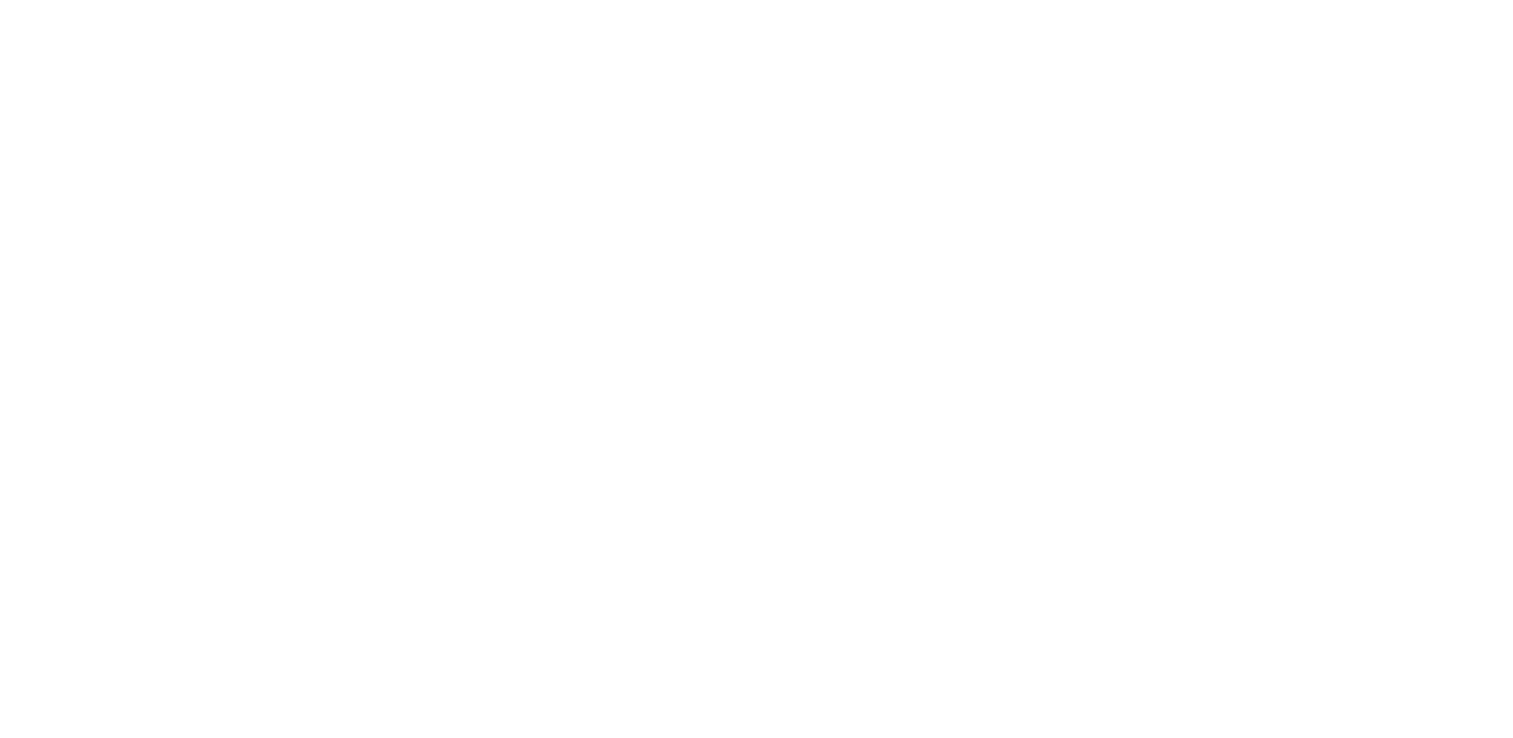scroll, scrollTop: 0, scrollLeft: 0, axis: both 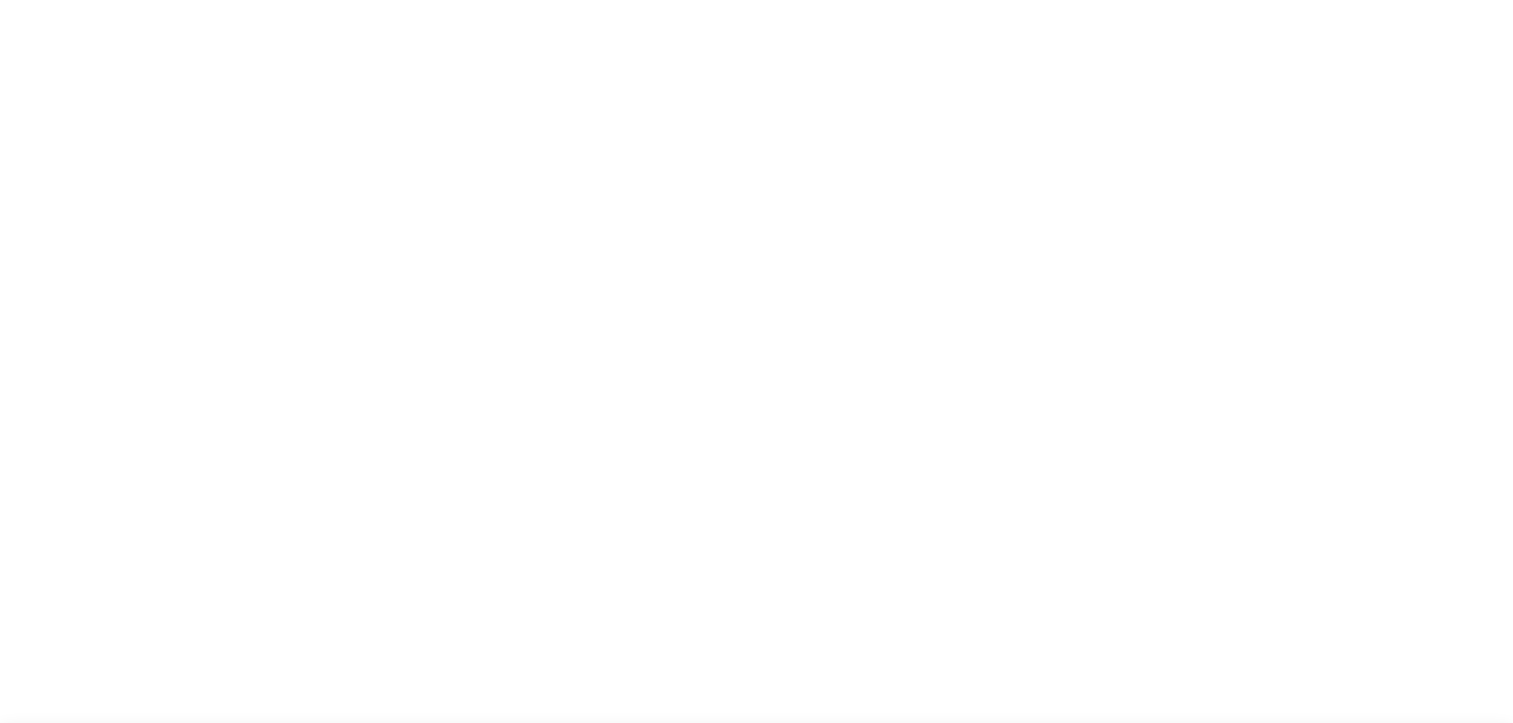 select on "CA" 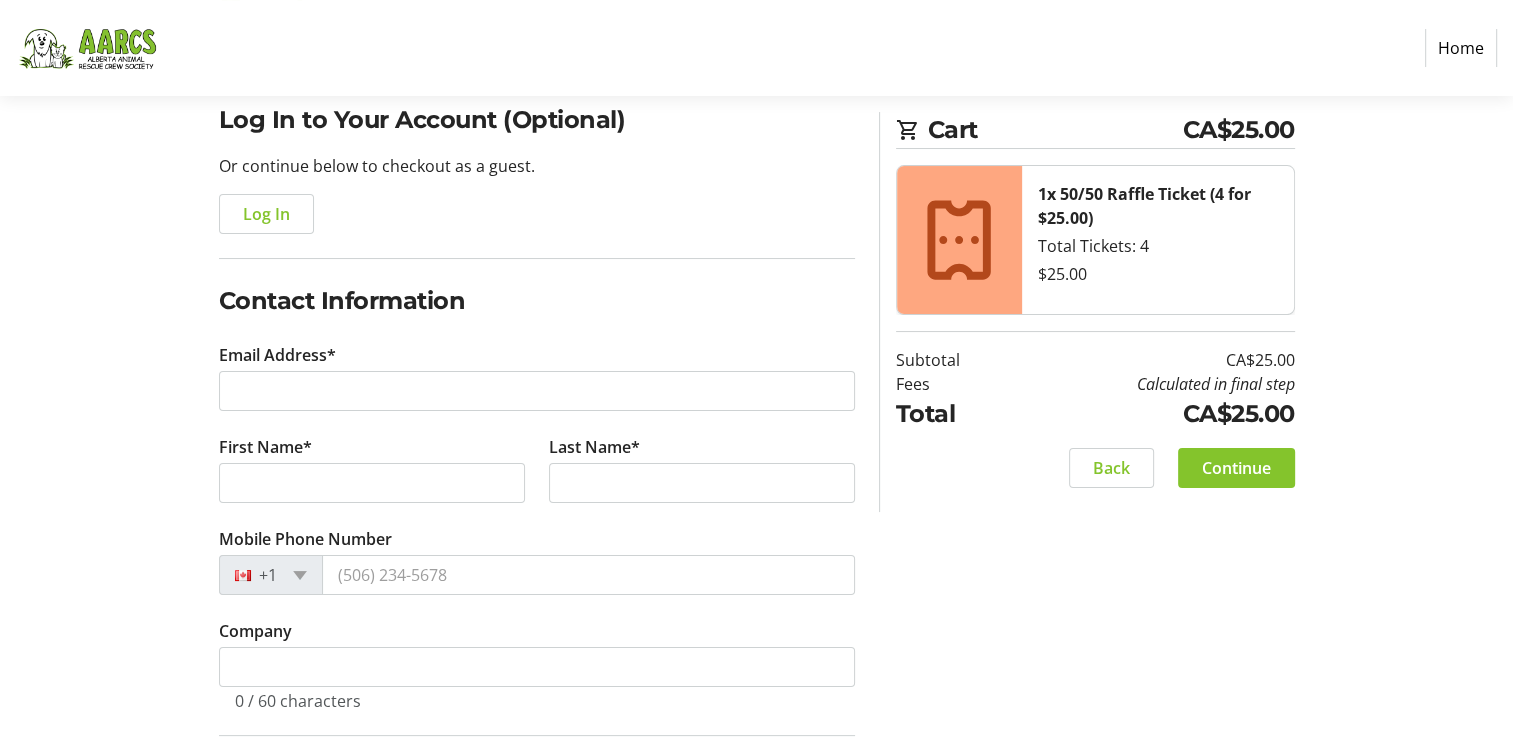 scroll, scrollTop: 200, scrollLeft: 0, axis: vertical 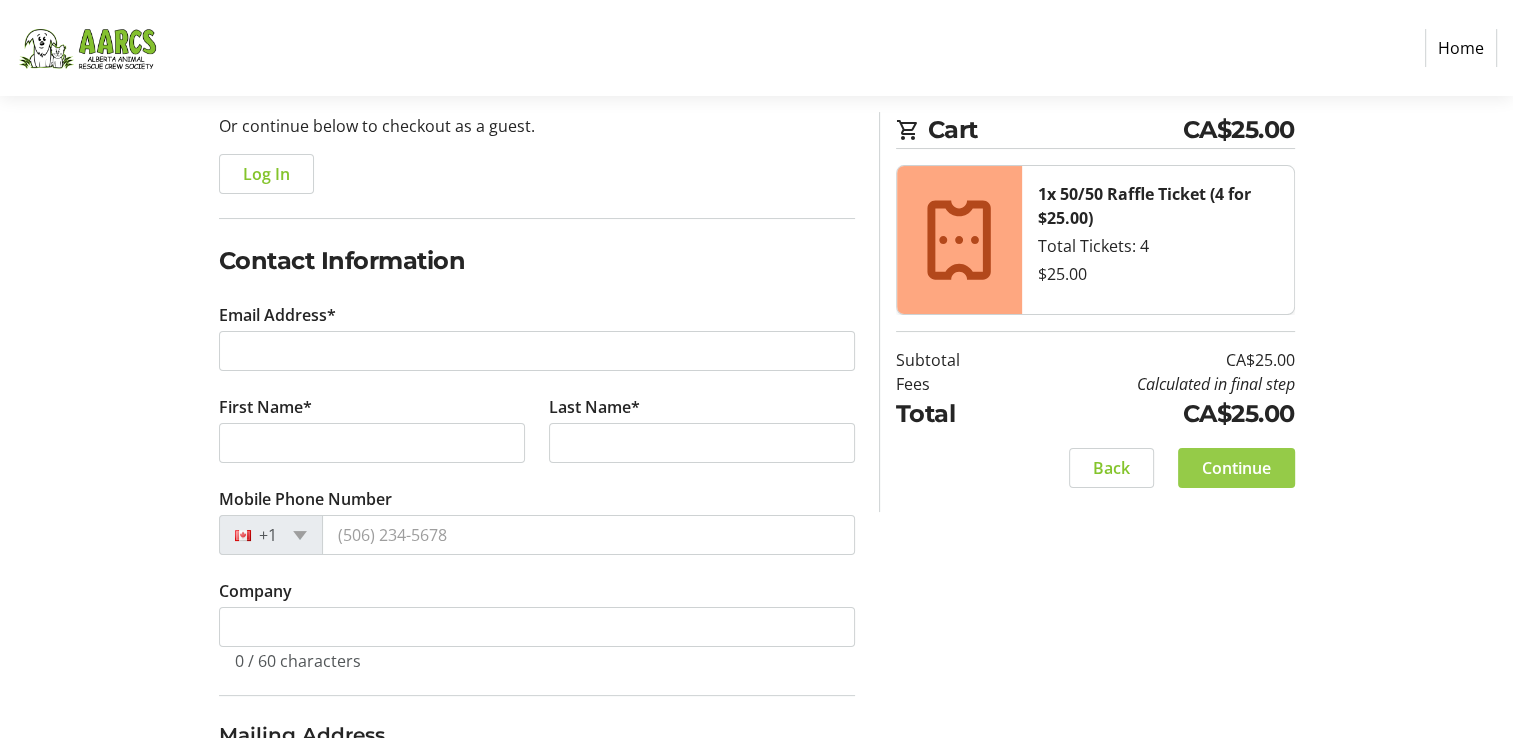 click on "Continue" 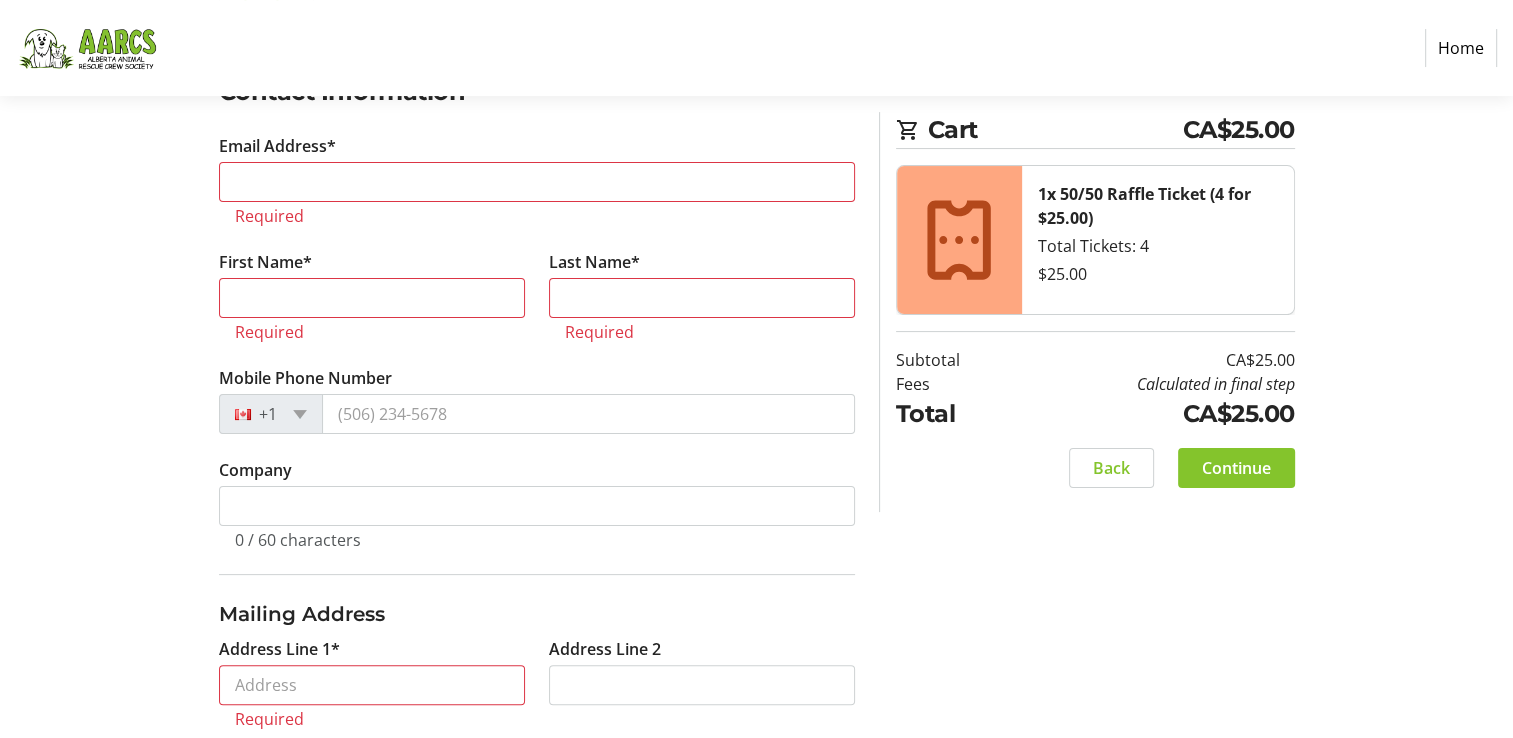 scroll, scrollTop: 374, scrollLeft: 0, axis: vertical 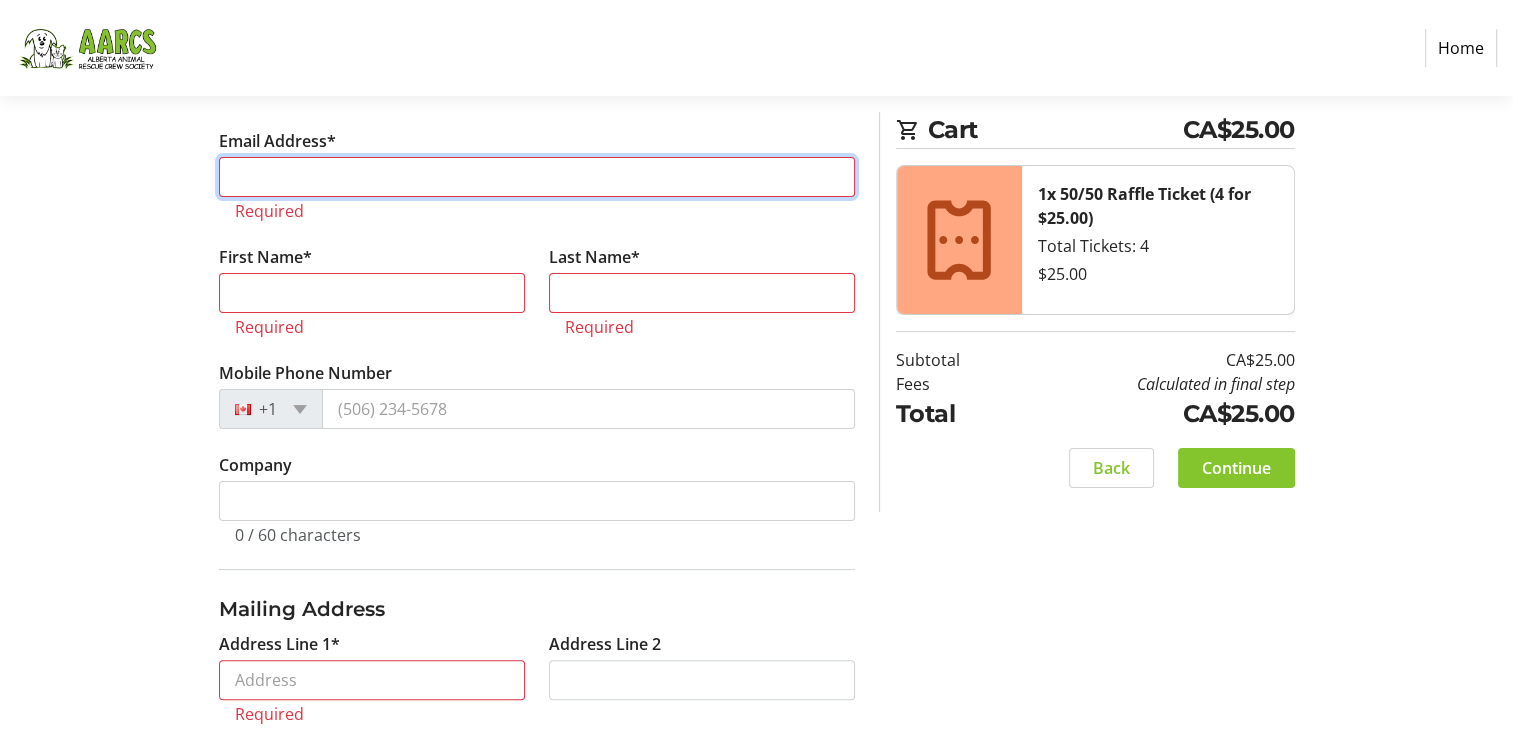 click on "Email Address*" at bounding box center (537, 177) 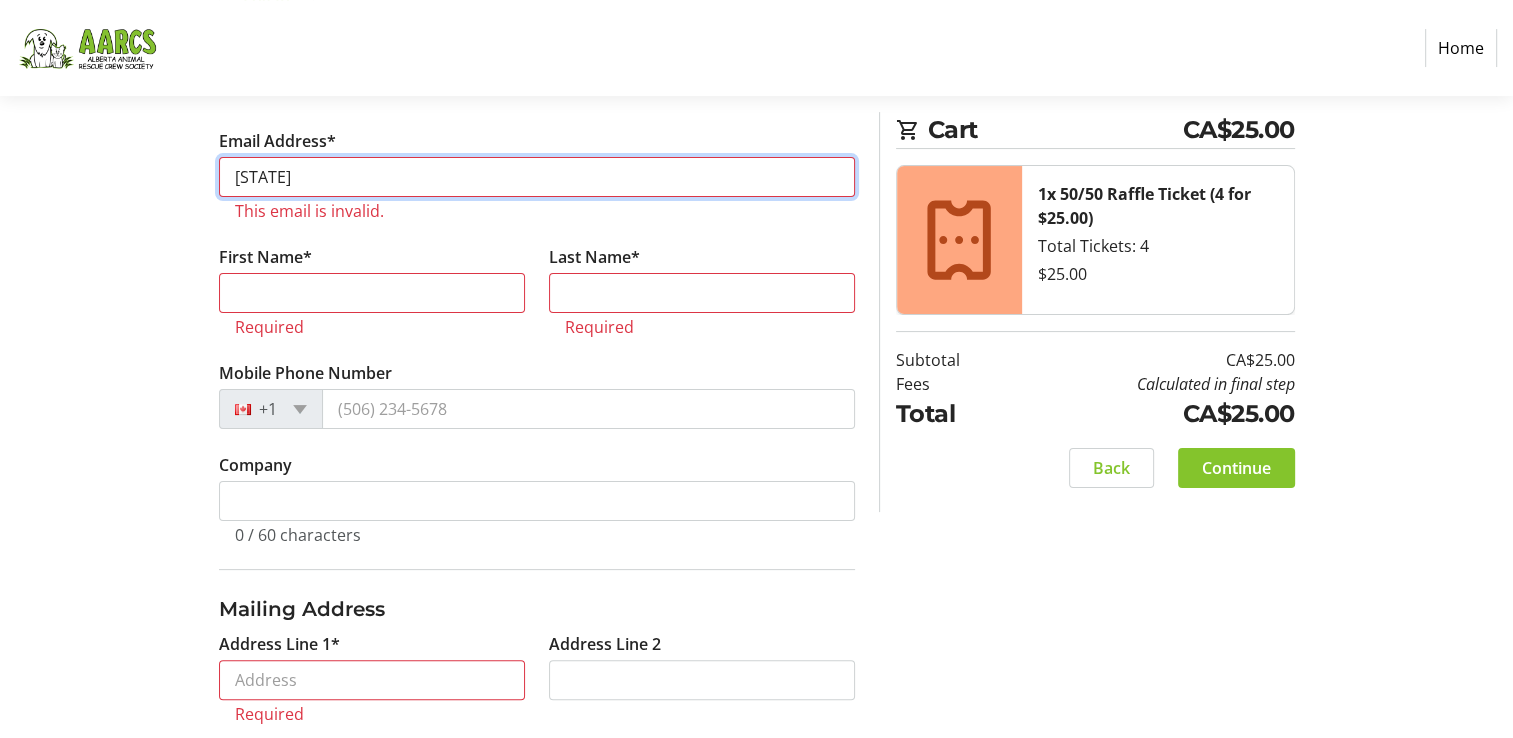 type on "P" 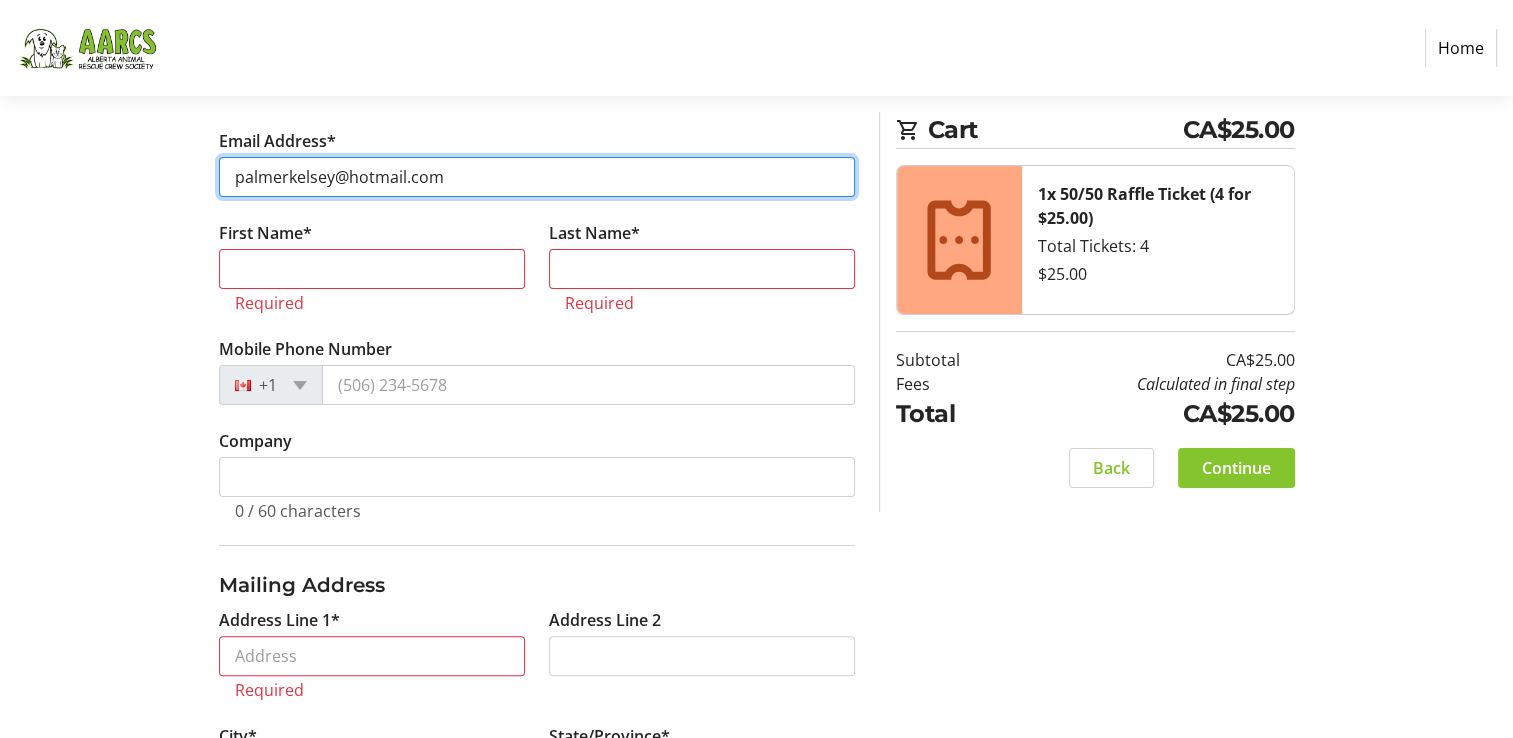 type on "palmerkelsey@hotmail.com" 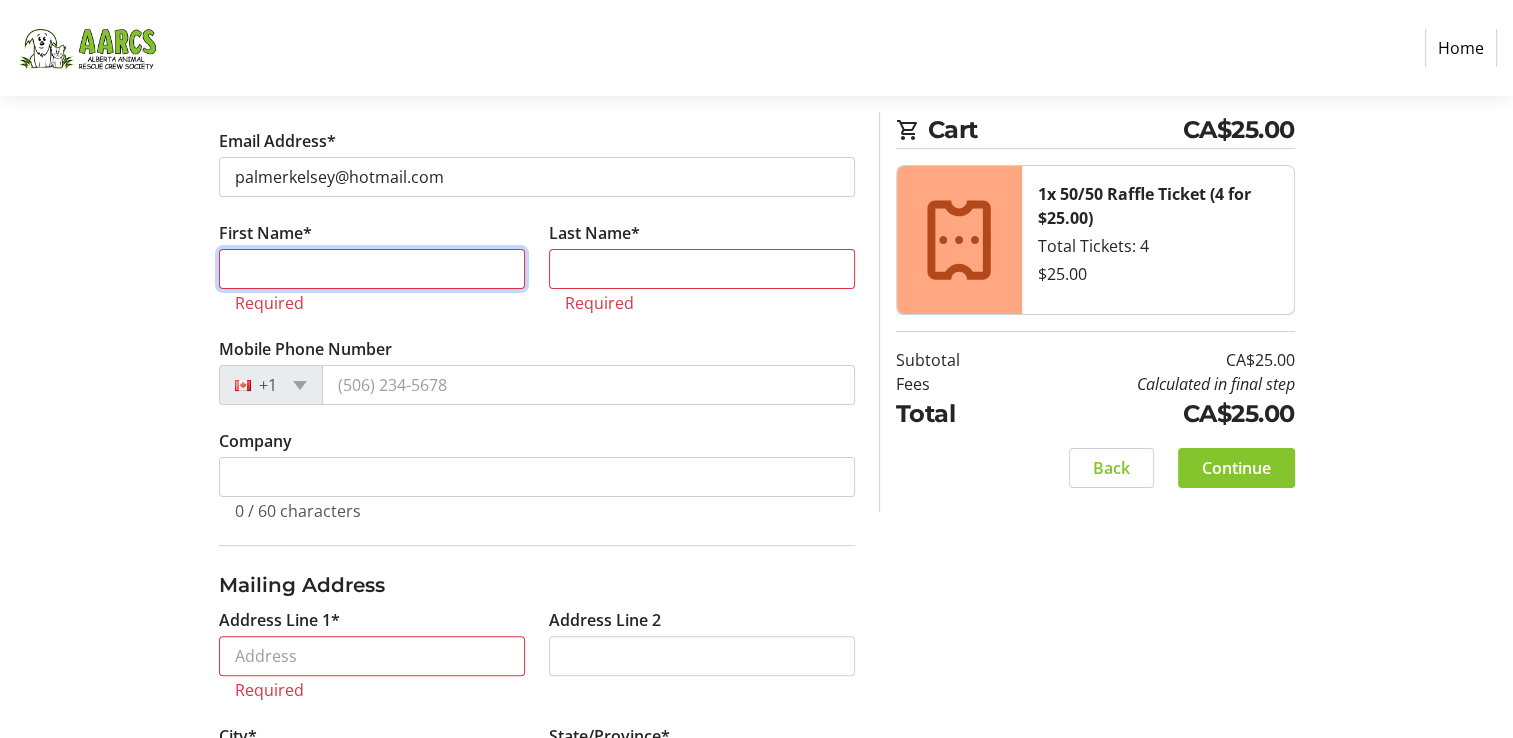 click on "First Name*" at bounding box center (372, 269) 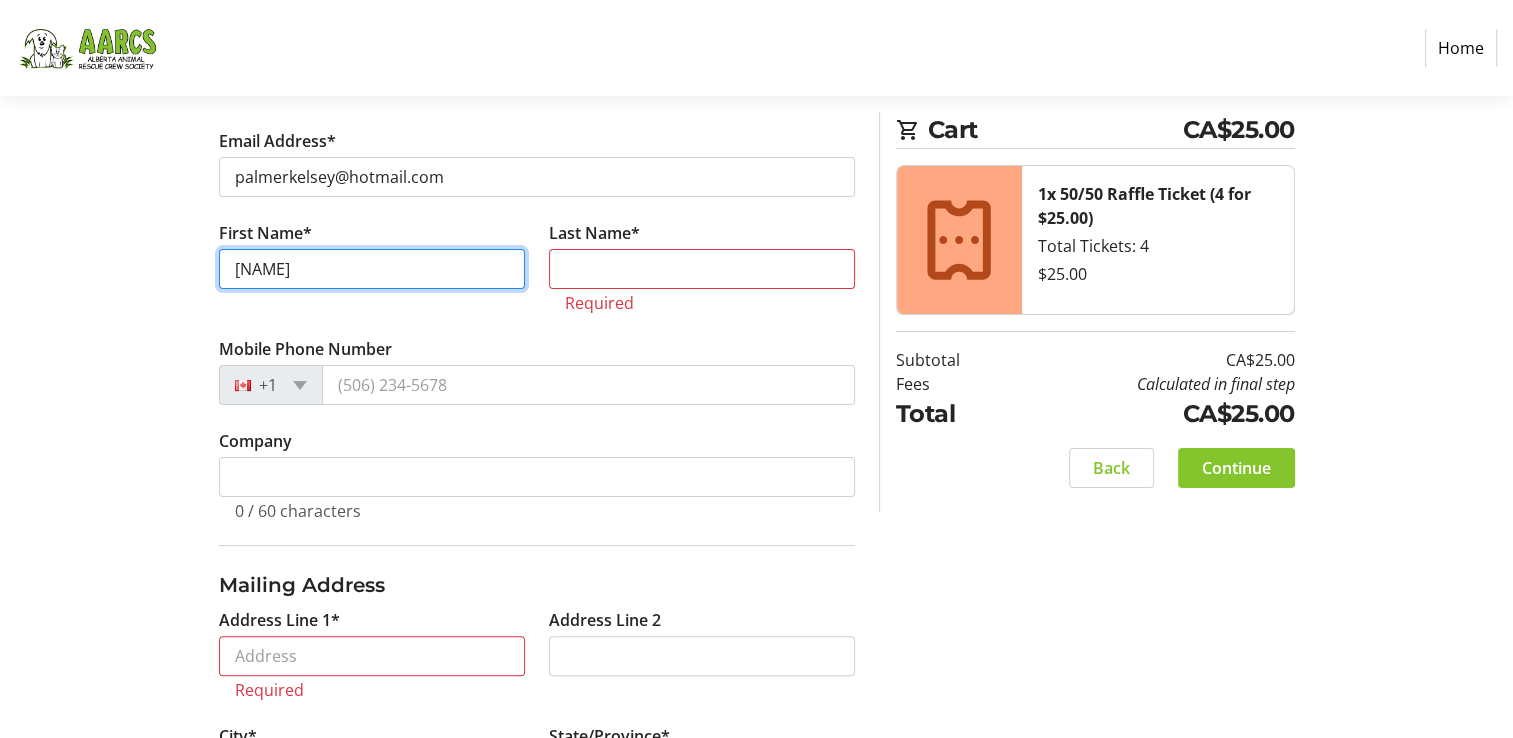 type on "[NAME]" 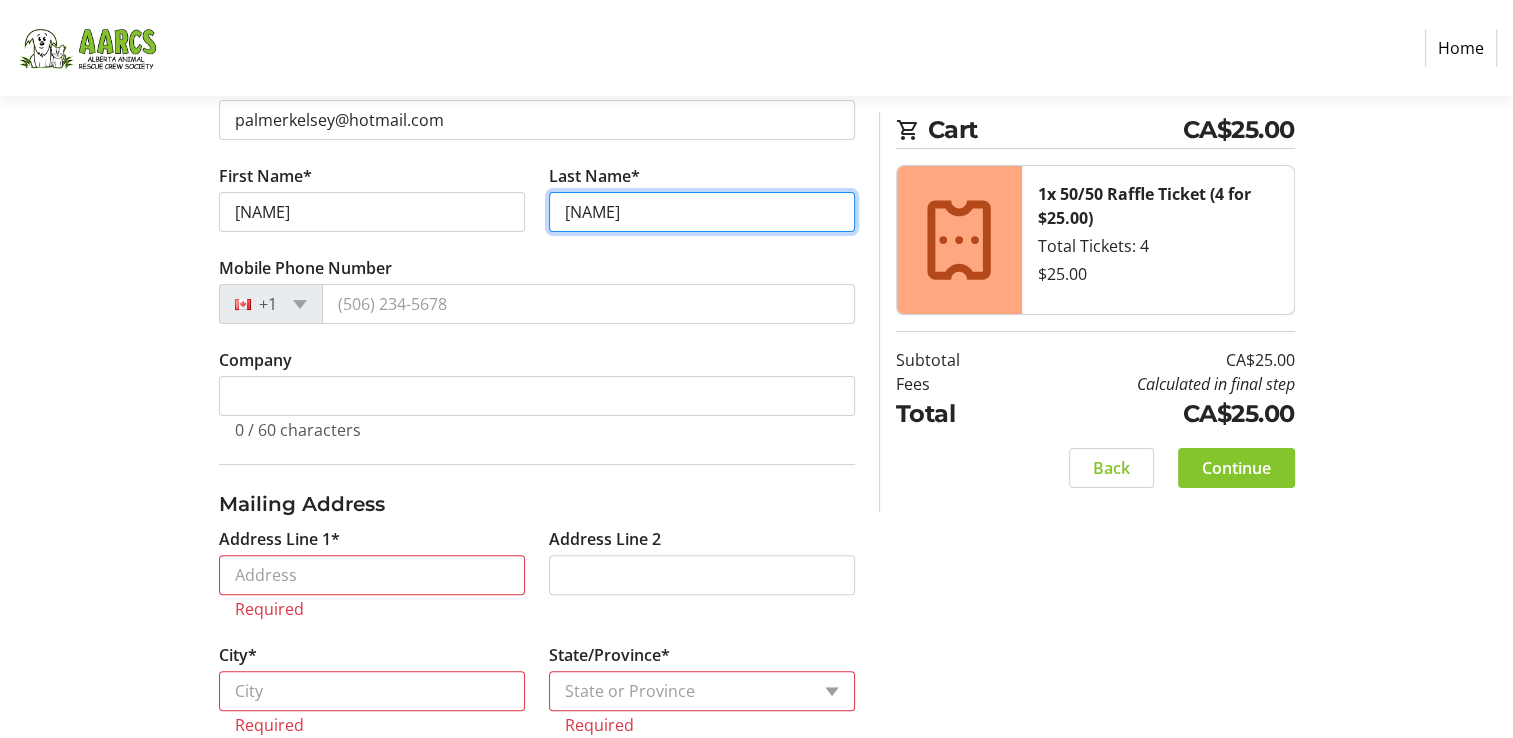 scroll, scrollTop: 474, scrollLeft: 0, axis: vertical 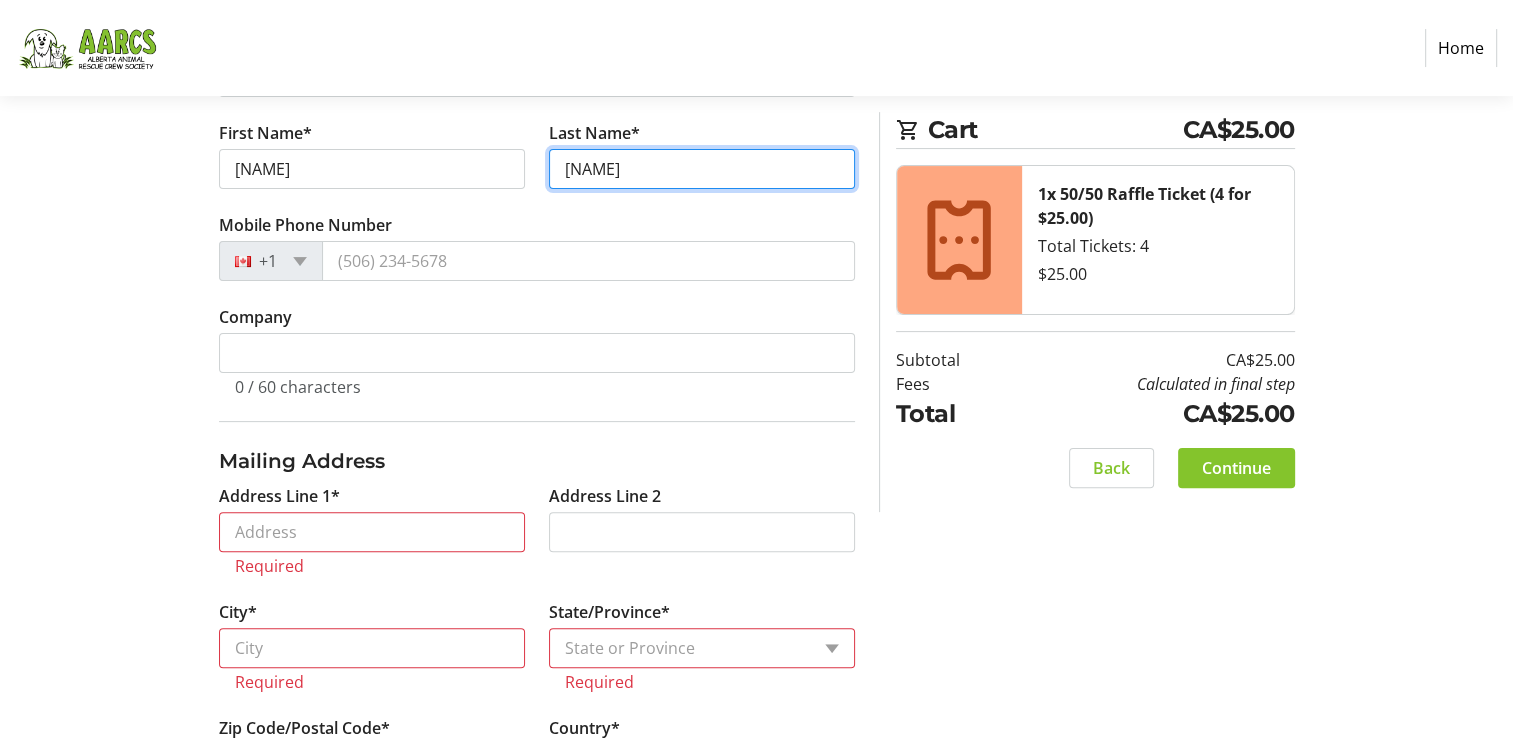 type on "[NAME]" 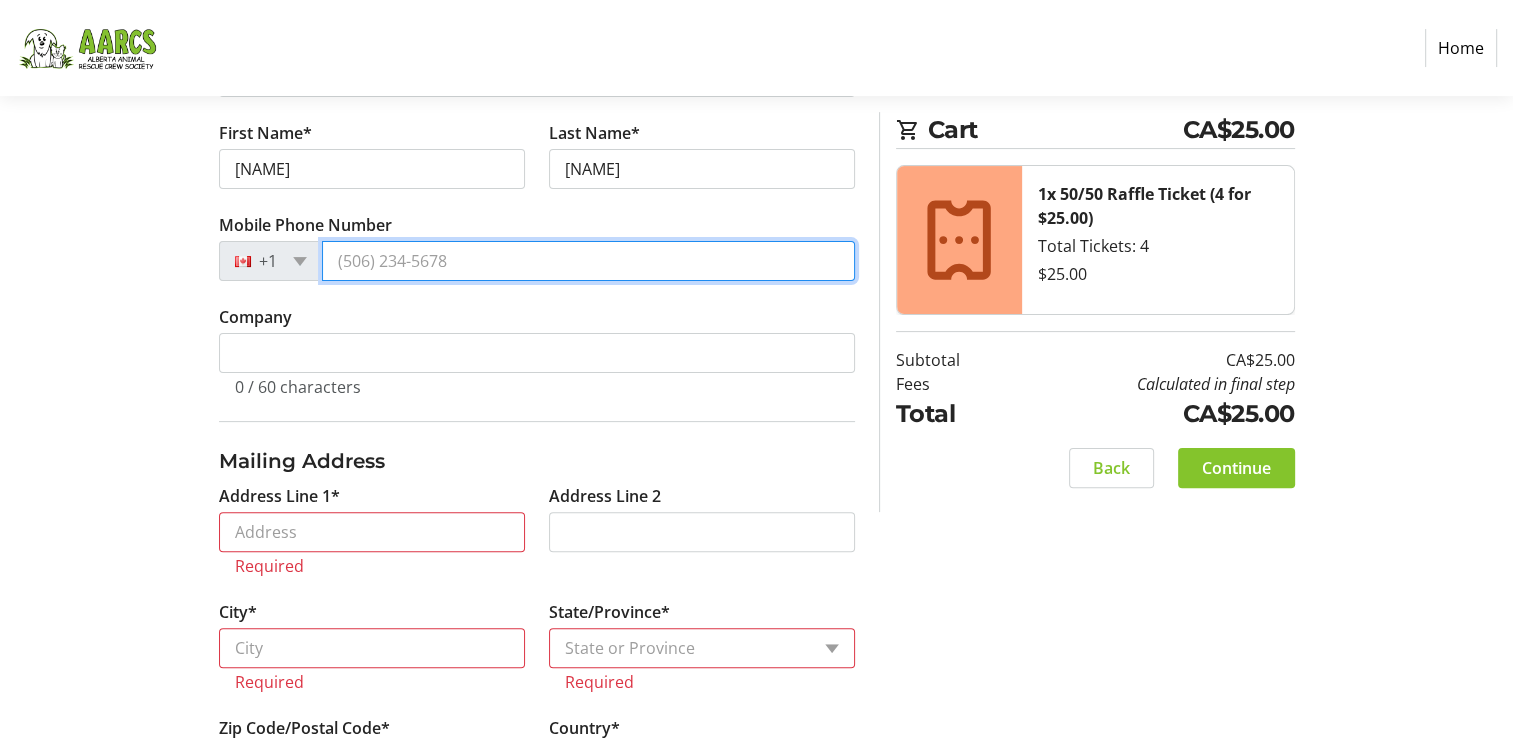 click on "Mobile Phone Number" at bounding box center [588, 261] 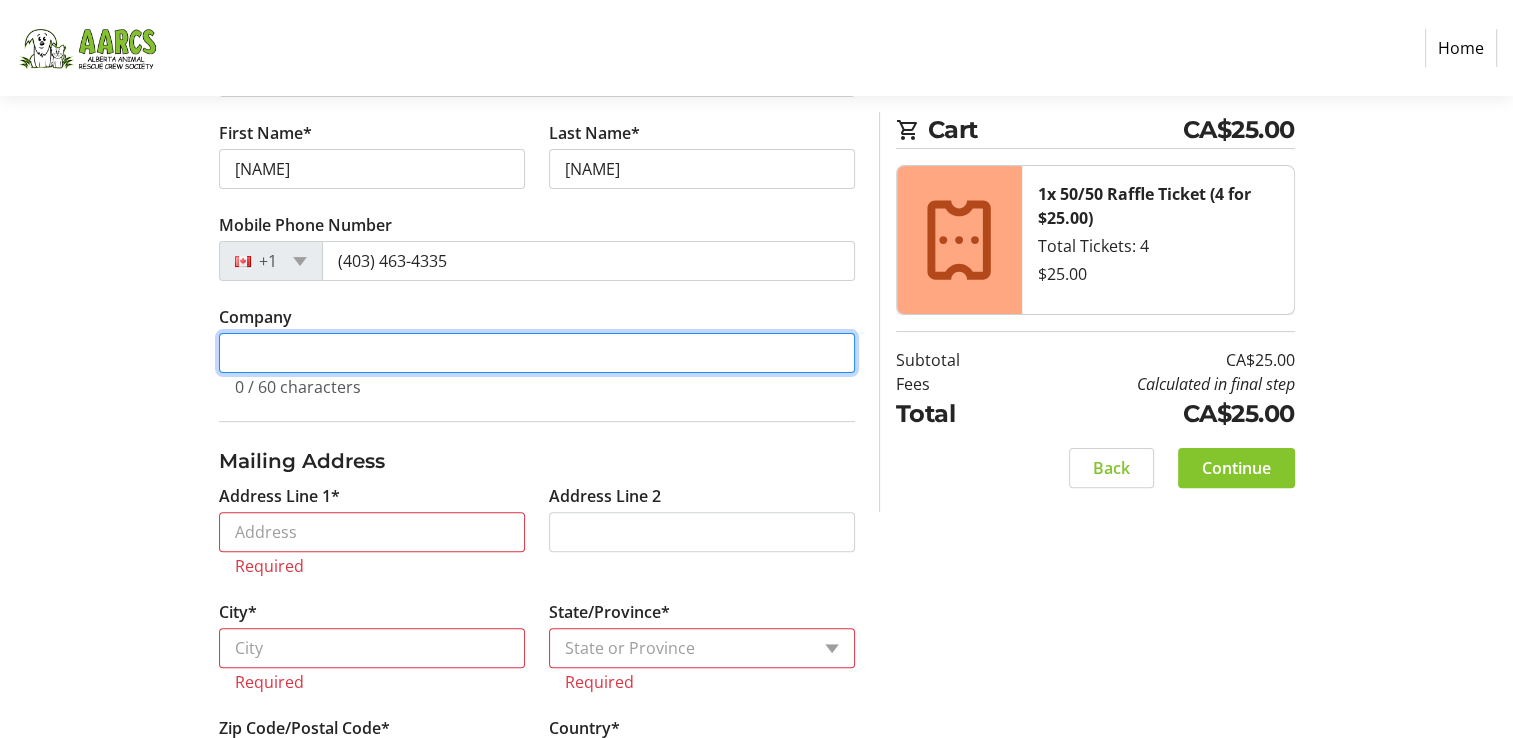 click on "Company" at bounding box center (537, 353) 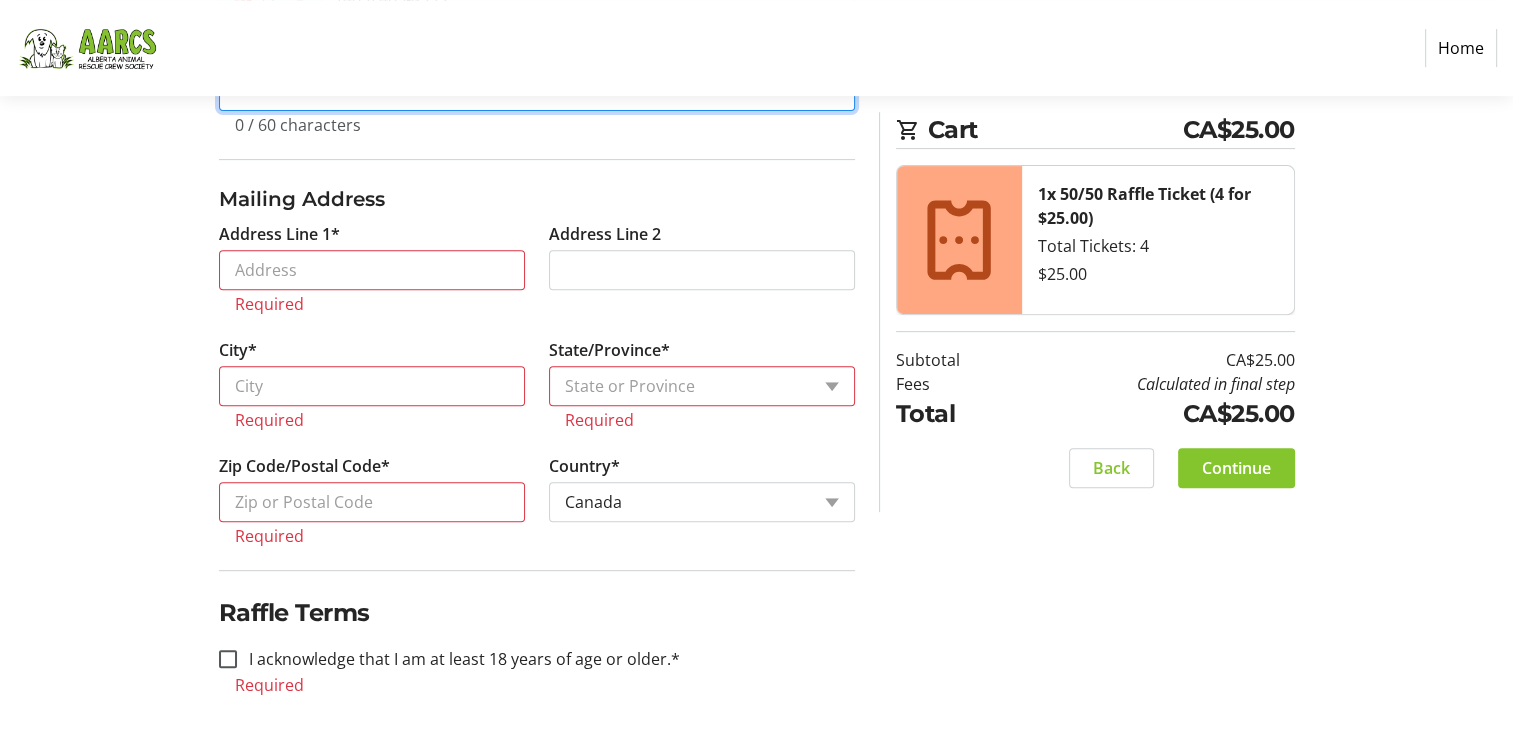 scroll, scrollTop: 737, scrollLeft: 0, axis: vertical 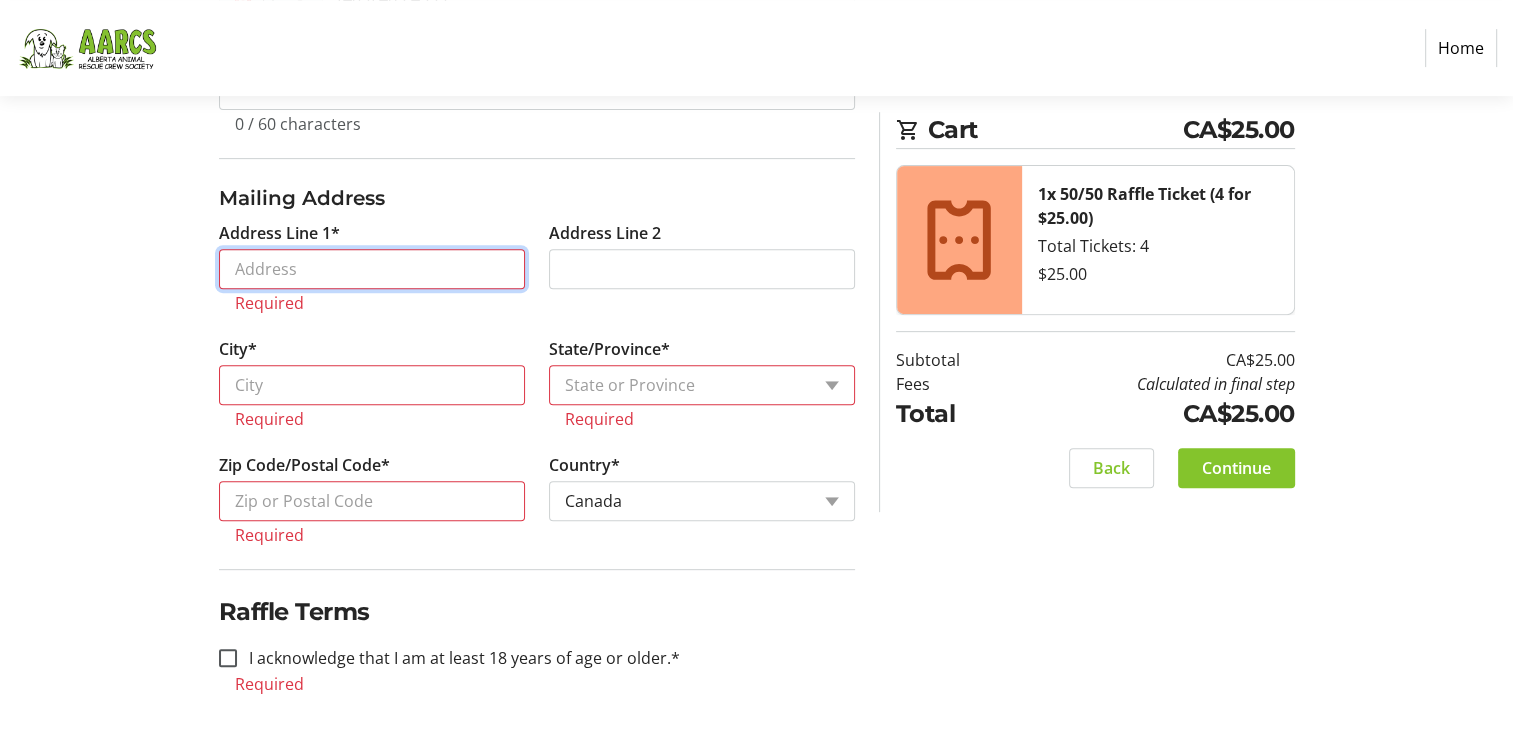 click on "Address Line 1*" at bounding box center (372, 269) 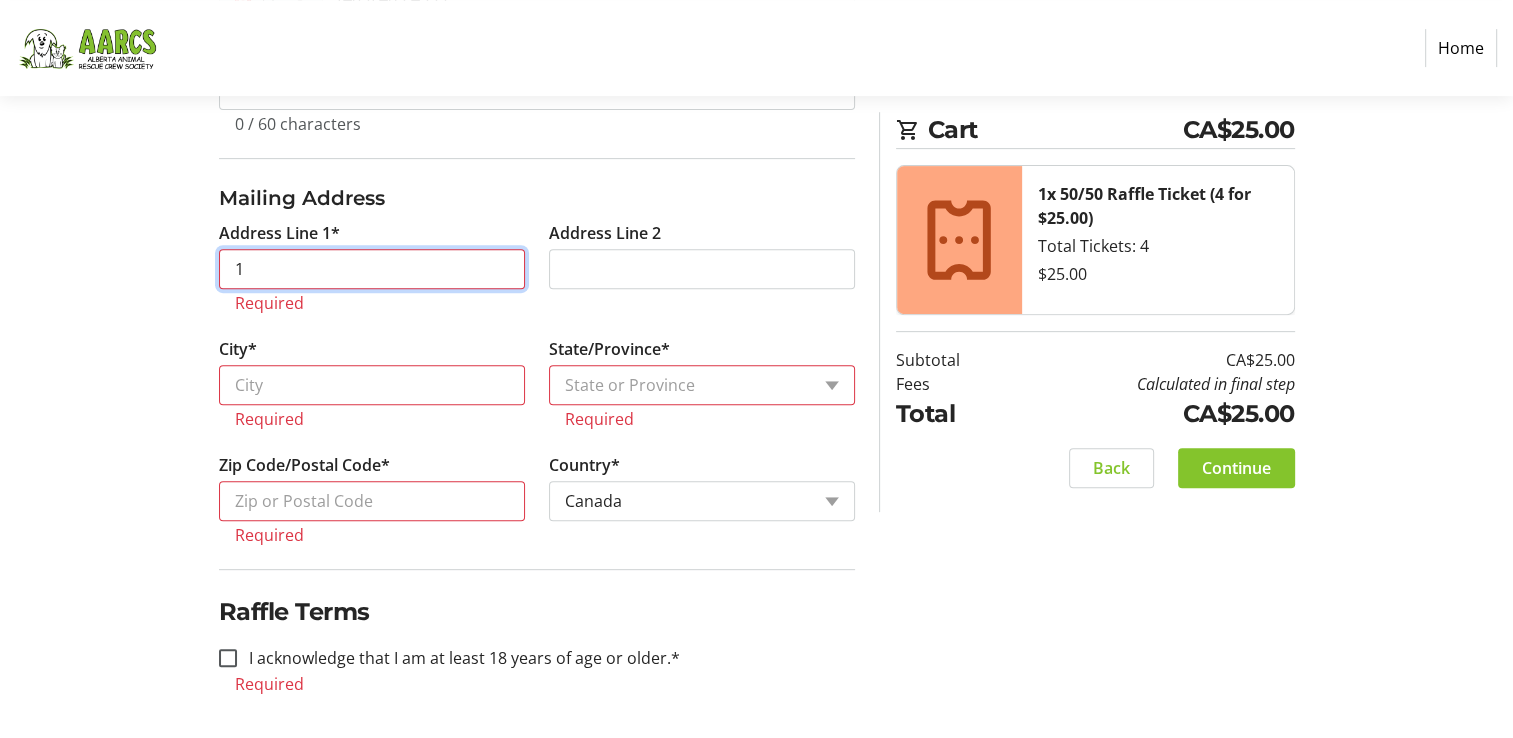 scroll, scrollTop: 713, scrollLeft: 0, axis: vertical 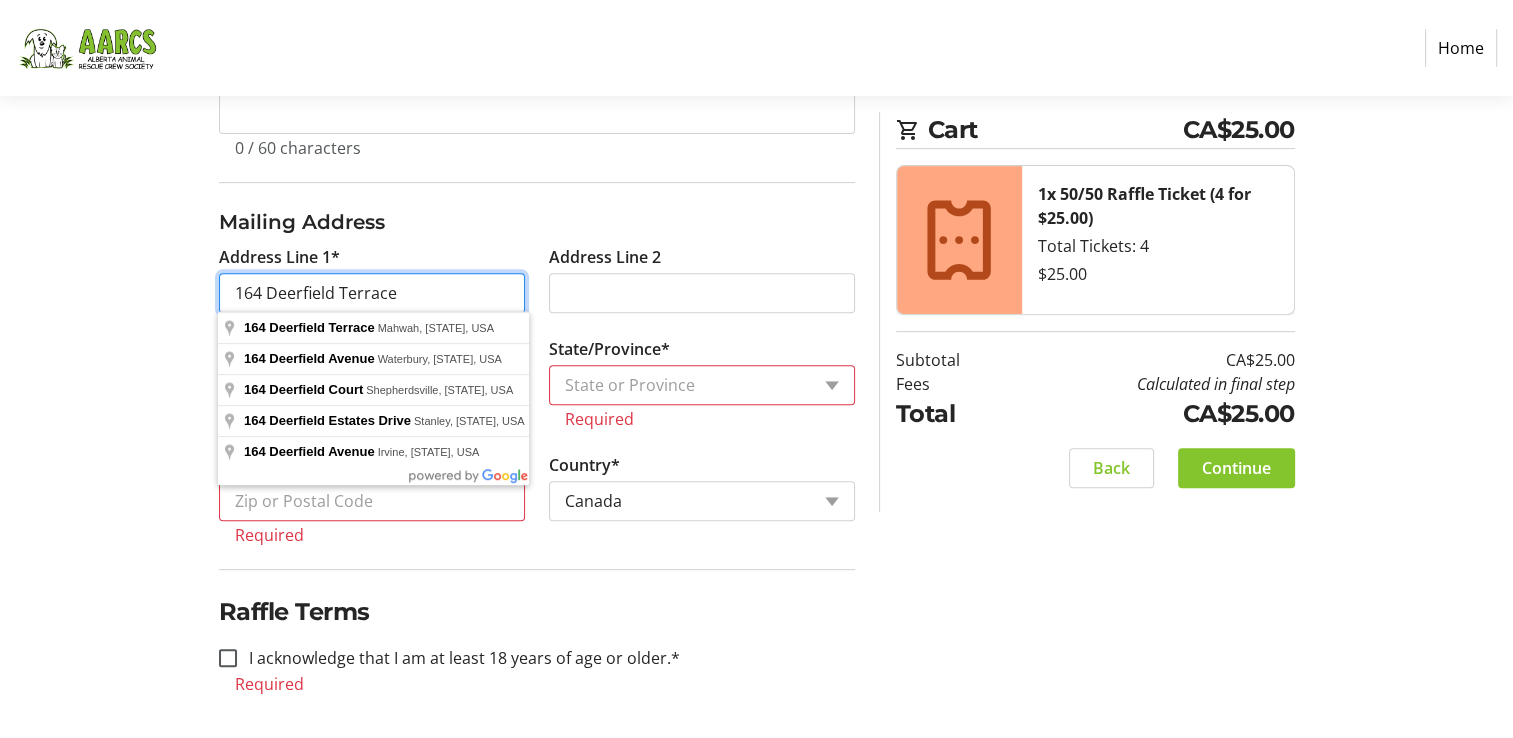 type on "164 Deerfield Terrace" 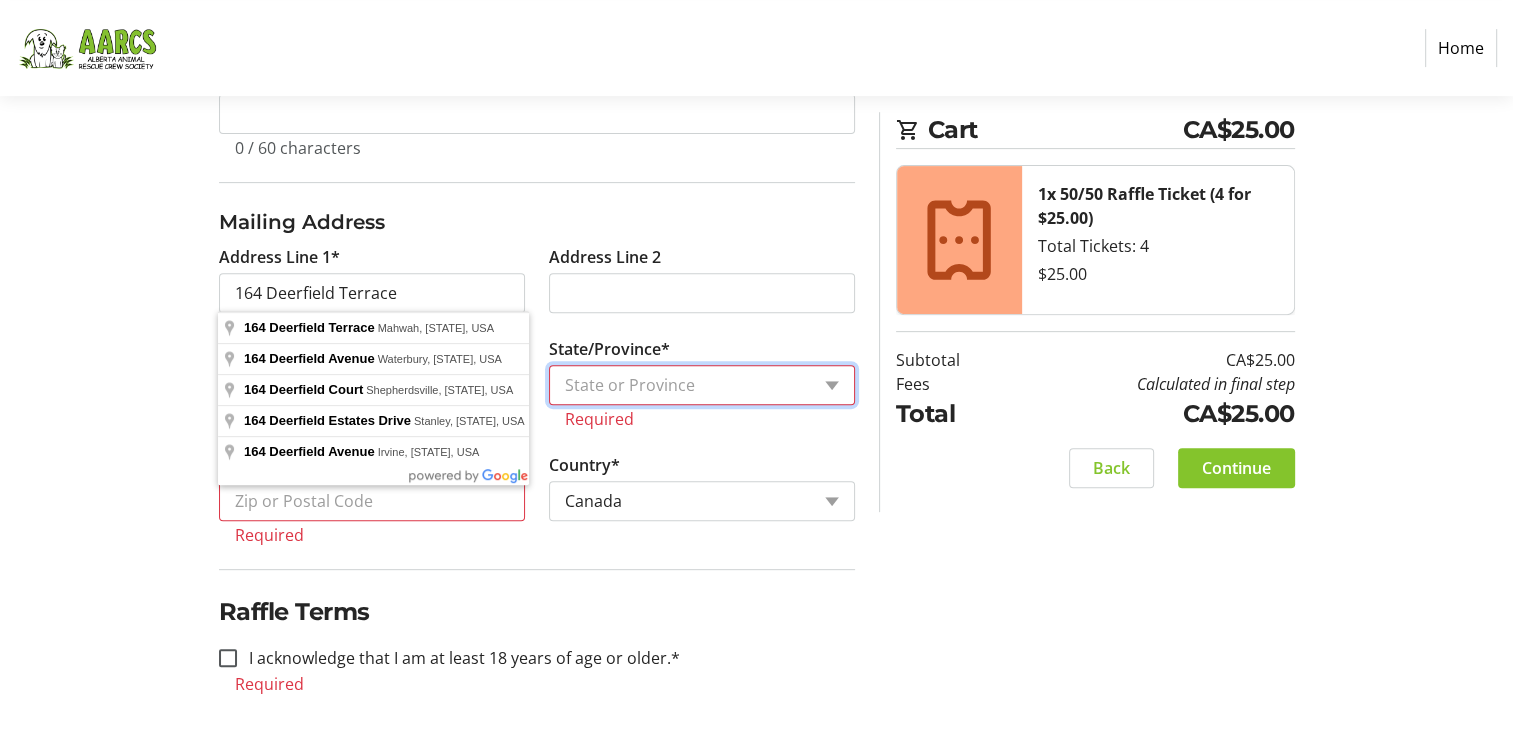 click on "State or Province  State or Province   Alberta   British Columbia   Manitoba   New Brunswick   Newfoundland and Labrador   Nova Scotia   Ontario   Prince Edward Island   Quebec   Saskatchewan   Northwest Territories   Nunavut   Yukon" at bounding box center [702, 385] 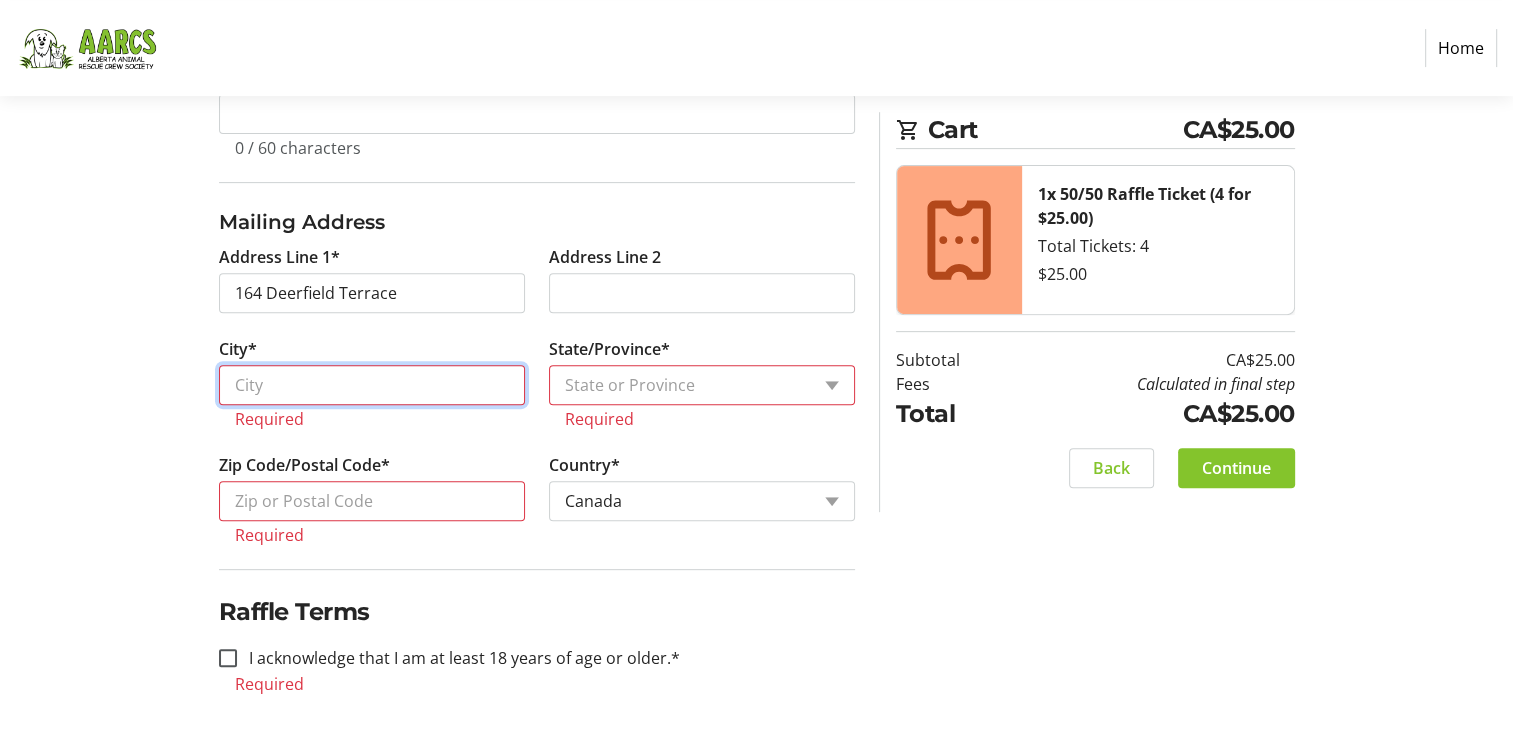 click on "City*" at bounding box center (372, 385) 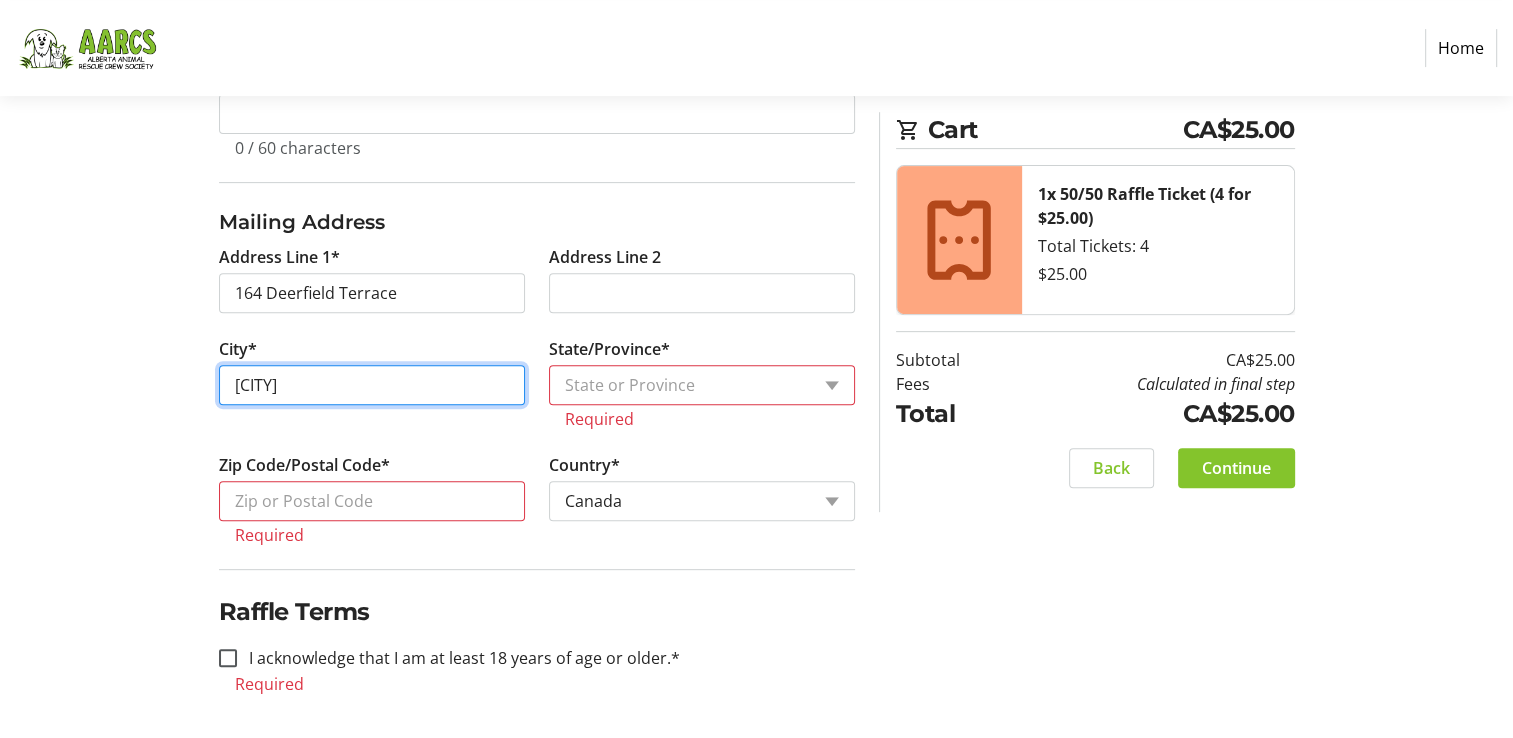 type on "[CITY]" 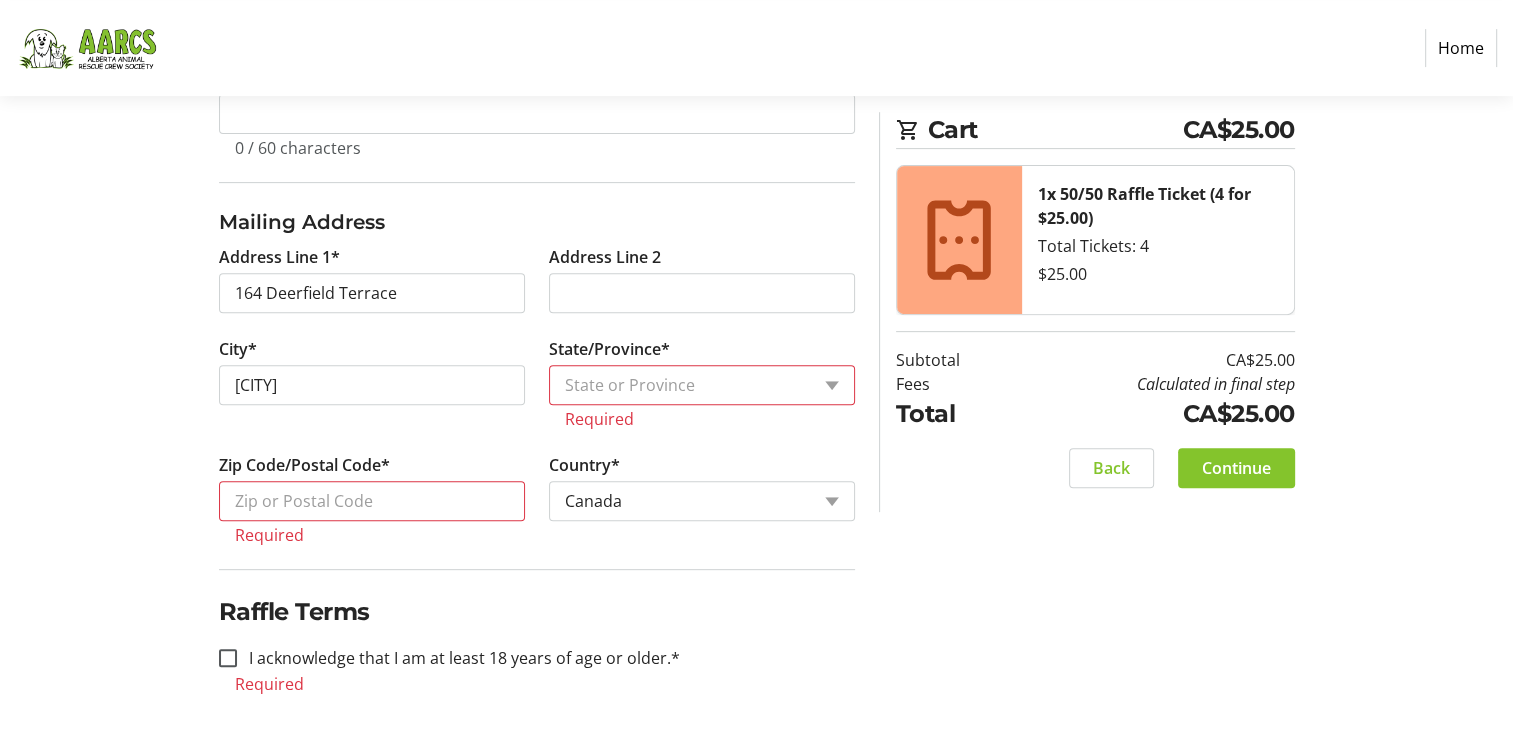 click on "State/Province*  State or Province  State or Province   Alberta   British Columbia   Manitoba   New Brunswick   Newfoundland and Labrador   Nova Scotia   Ontario   Prince Edward Island   Quebec   Saskatchewan   Northwest Territories   Nunavut   Yukon  Required" 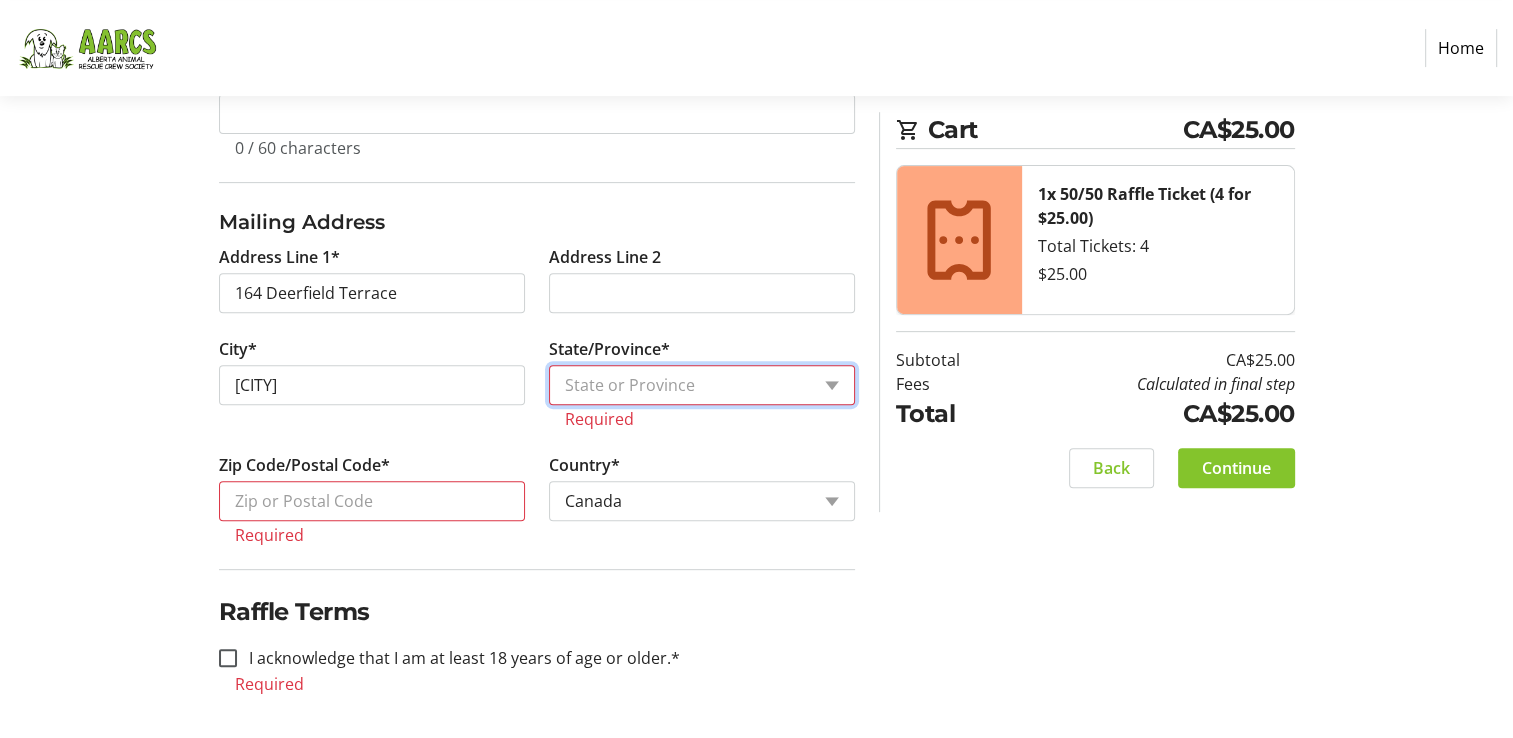 click on "State or Province  State or Province   Alberta   British Columbia   Manitoba   New Brunswick   Newfoundland and Labrador   Nova Scotia   Ontario   Prince Edward Island   Quebec   Saskatchewan   Northwest Territories   Nunavut   Yukon" at bounding box center (702, 385) 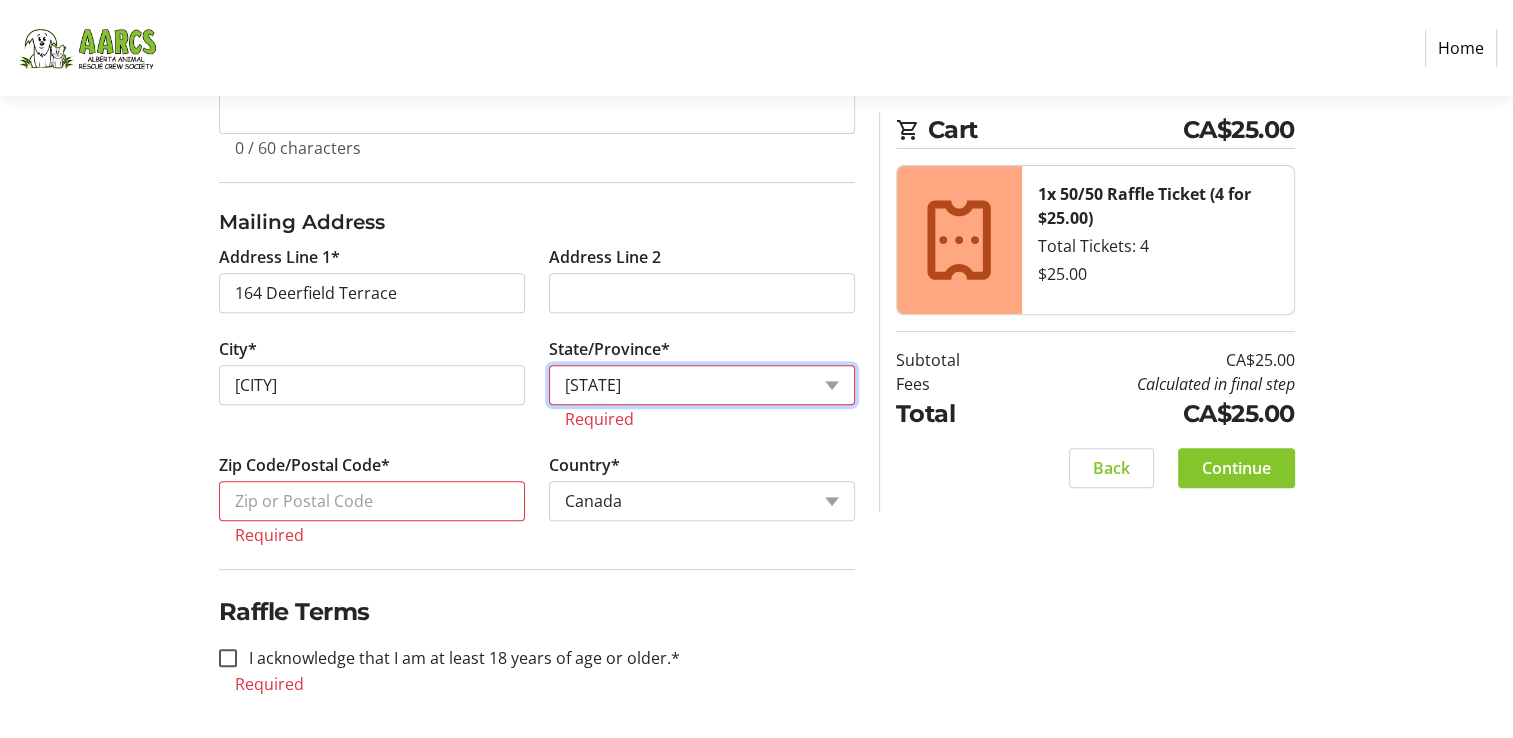 click on "State or Province  State or Province   Alberta   British Columbia   Manitoba   New Brunswick   Newfoundland and Labrador   Nova Scotia   Ontario   Prince Edward Island   Quebec   Saskatchewan   Northwest Territories   Nunavut   Yukon" at bounding box center [702, 385] 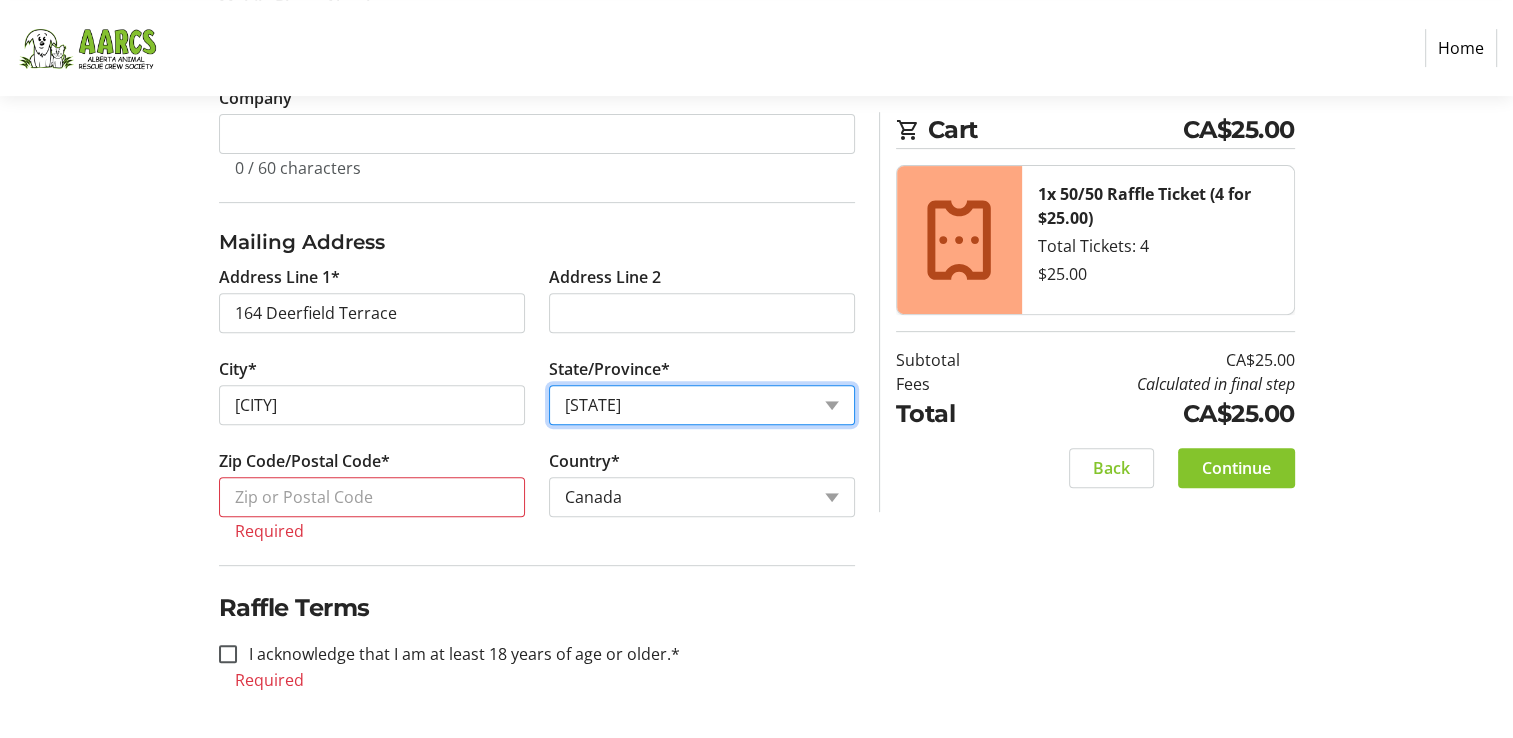 scroll, scrollTop: 689, scrollLeft: 0, axis: vertical 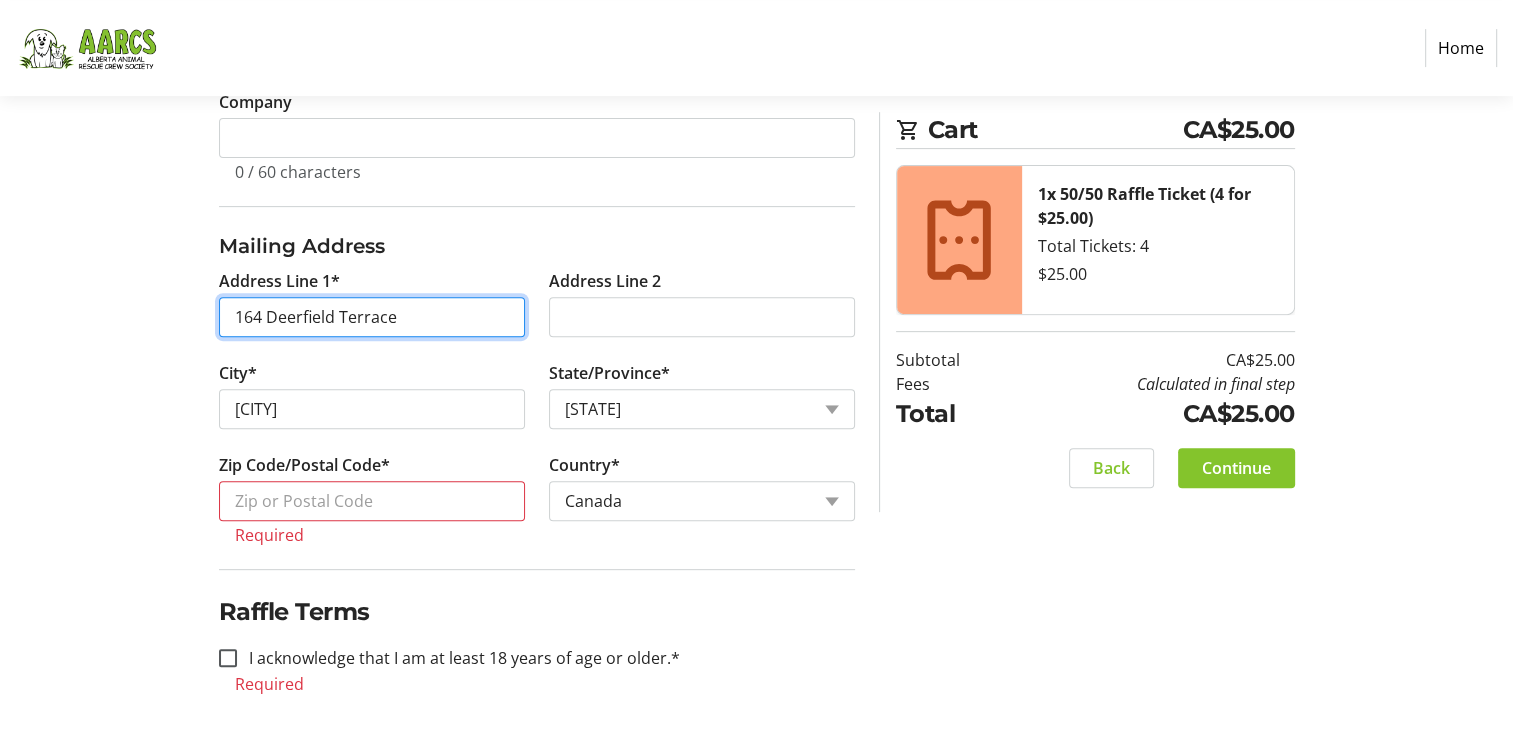 click on "164 Deerfield Terrace" at bounding box center [372, 317] 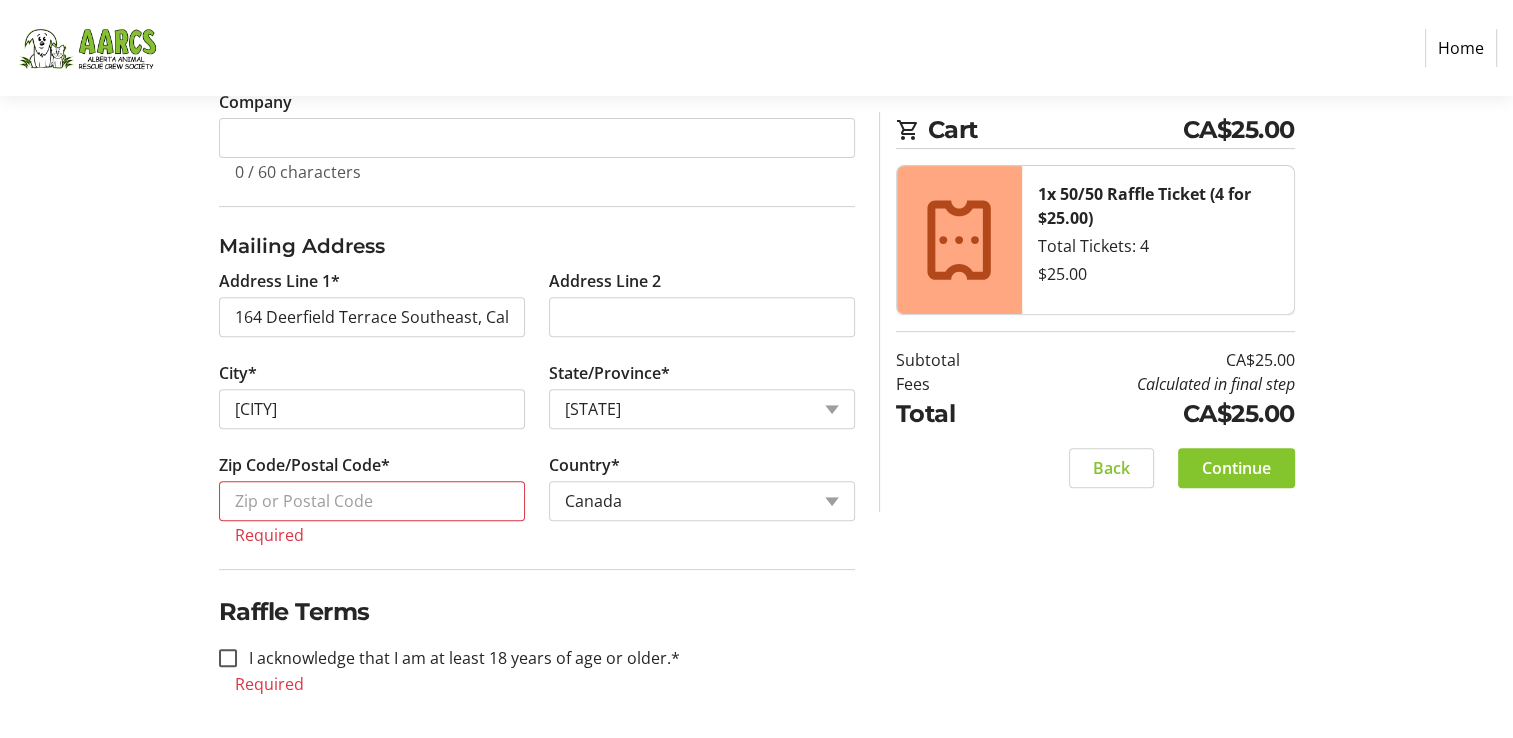 type on "164 Deerfield Terrace Southeast" 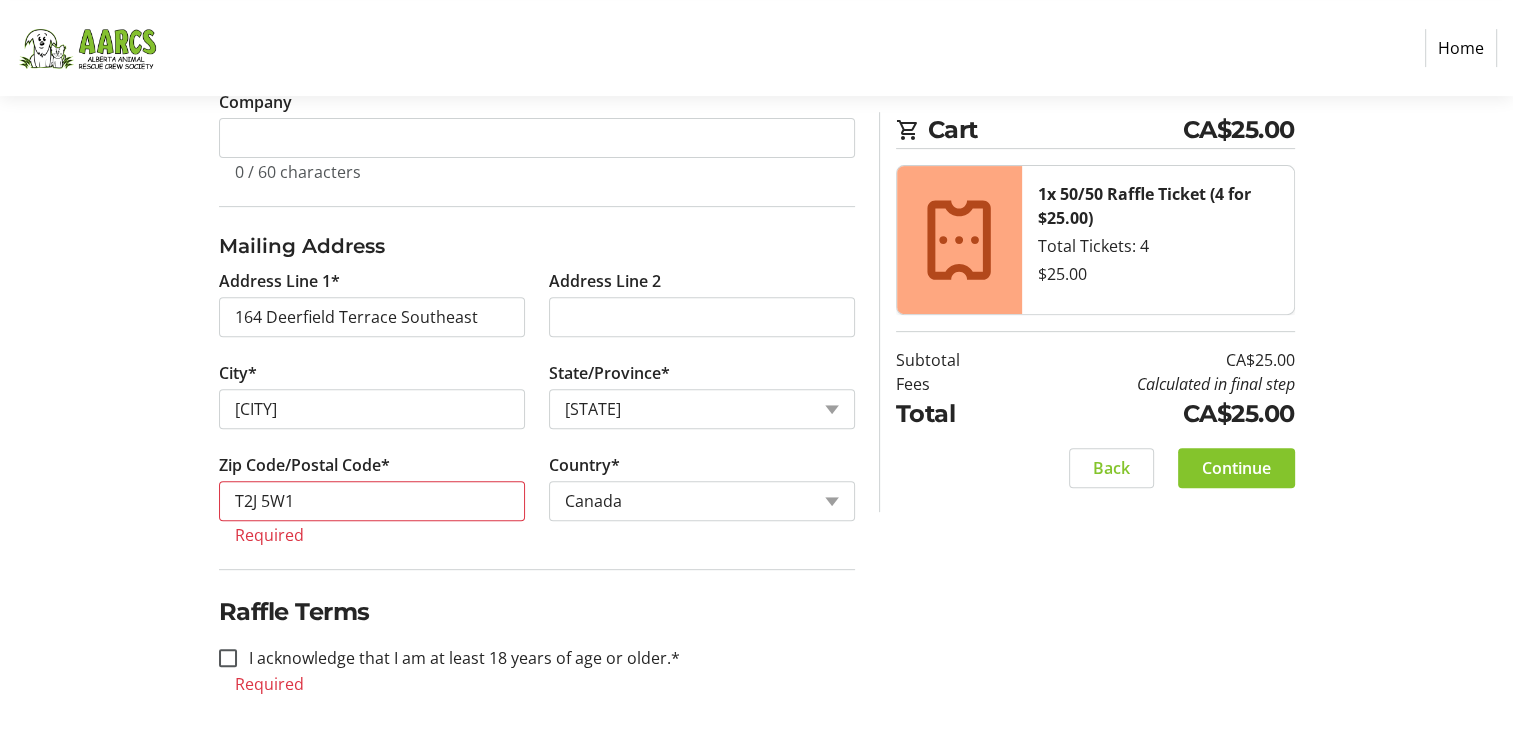 scroll, scrollTop: 665, scrollLeft: 0, axis: vertical 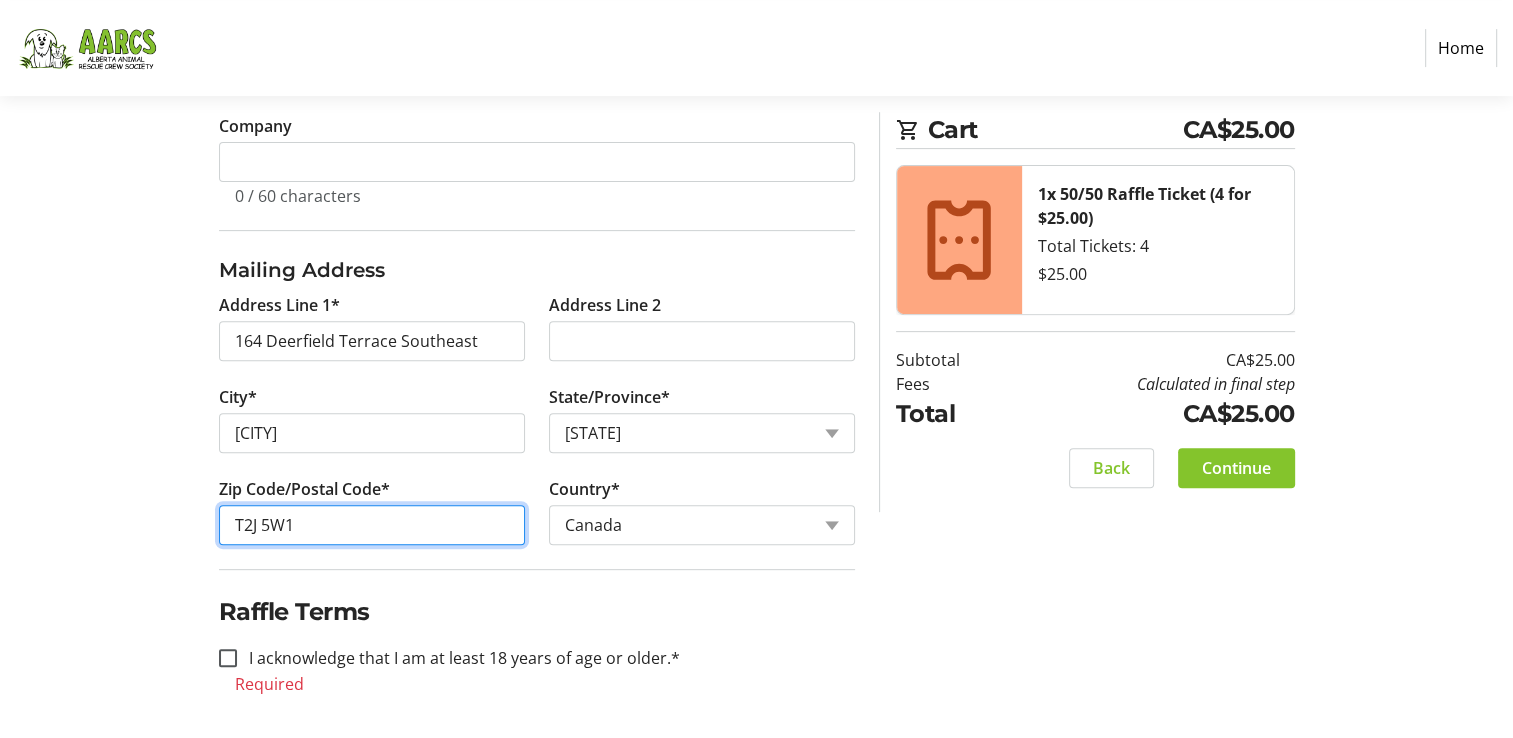 click on "T2J 5W1" at bounding box center (372, 525) 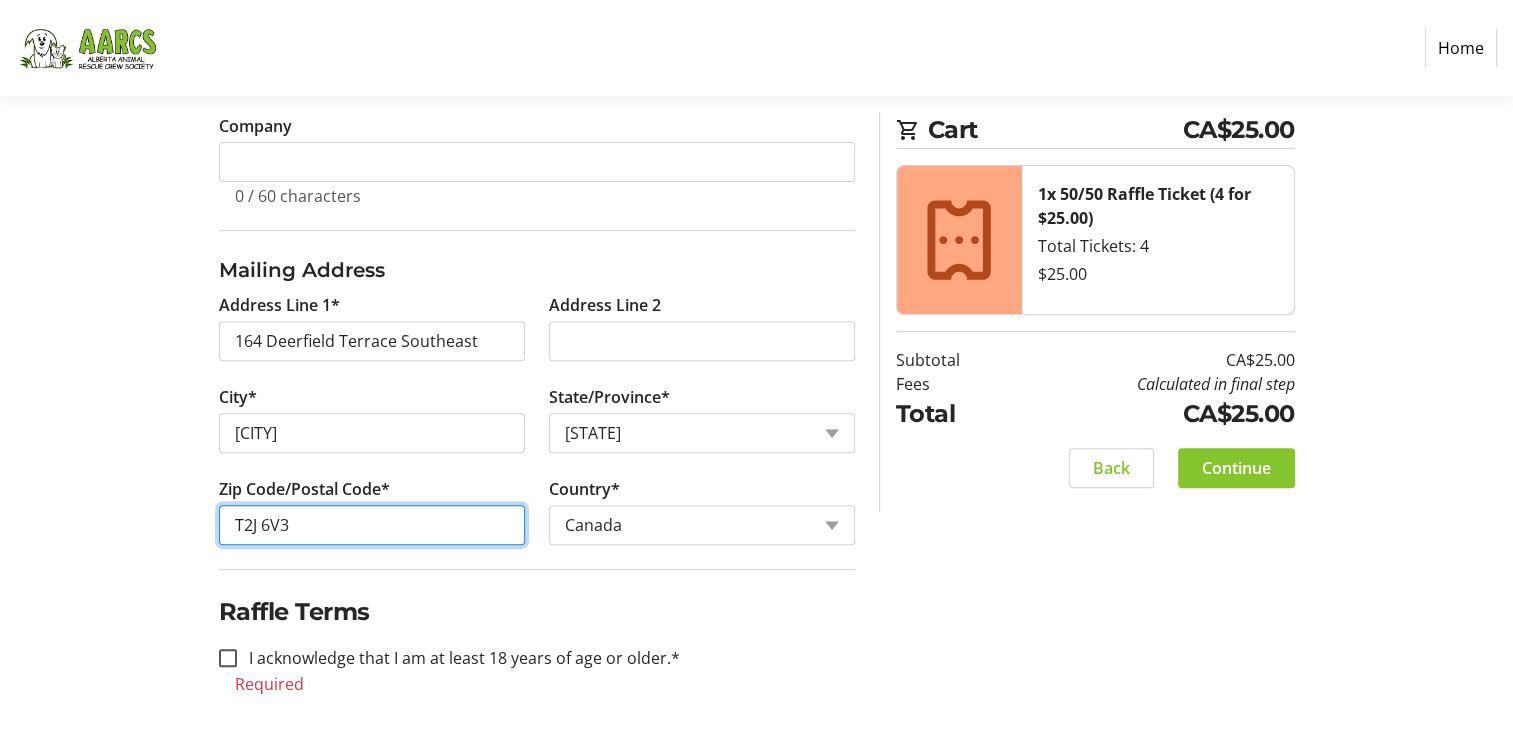 type on "T2J 6V3" 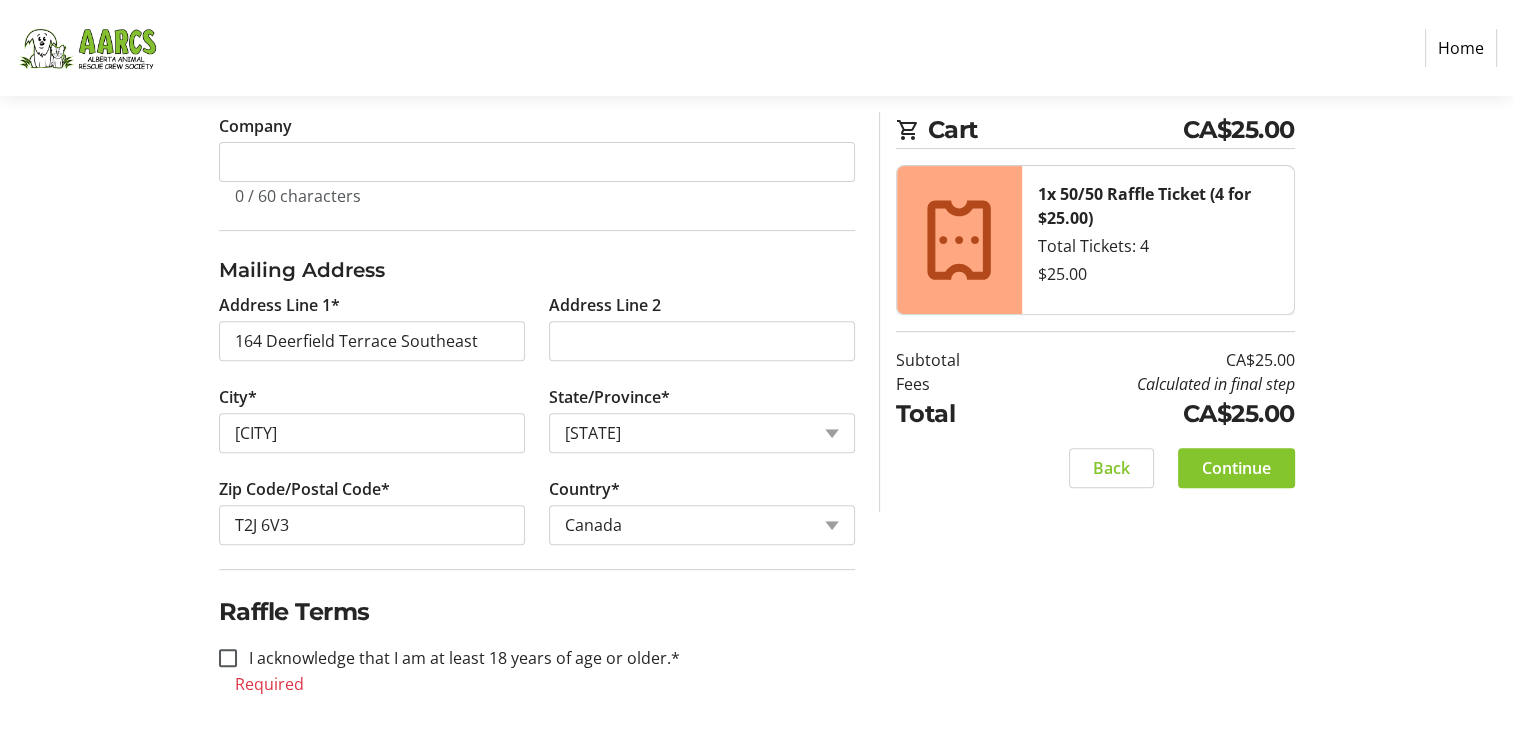 click on "Log In to Your Account (Optional) Or continue below to checkout as a guest.  Log In  Contact Information Email Address* palmerkelsey@hotmail.com First Name* Kelsey Last Name* Palmer  Mobile Phone Number  +1 (403) 463-4335  Company  0 / 60 characters Mailing Address  Address Line 1*  164 Deerfield Terrace Southeast  Address Line 2   City*  Calgary  State/Province*  State or Province  State or Province   Alberta   British Columbia   Manitoba   New Brunswick   Newfoundland and Labrador   Nova Scotia   Ontario   Prince Edward Island   Quebec   Saskatchewan   Northwest Territories   Nunavut   Yukon   Zip Code/Postal Code*  T2J 6V3  Country*  Country Country  Afghanistan   Åland Islands   Albania   Algeria   American Samoa   Andorra   Angola   Anguilla   Antarctica   Antigua and Barbuda   Argentina   Armenia   Aruba   Australia   Austria   Azerbaijan   The Bahamas   Bahrain   Bangladesh   Barbados   Belarus   Belgium   Belize   Benin   Bermuda   Bhutan   Bolivia   Bonaire   Bosnia and Herzegovina   Botswana  Cart" 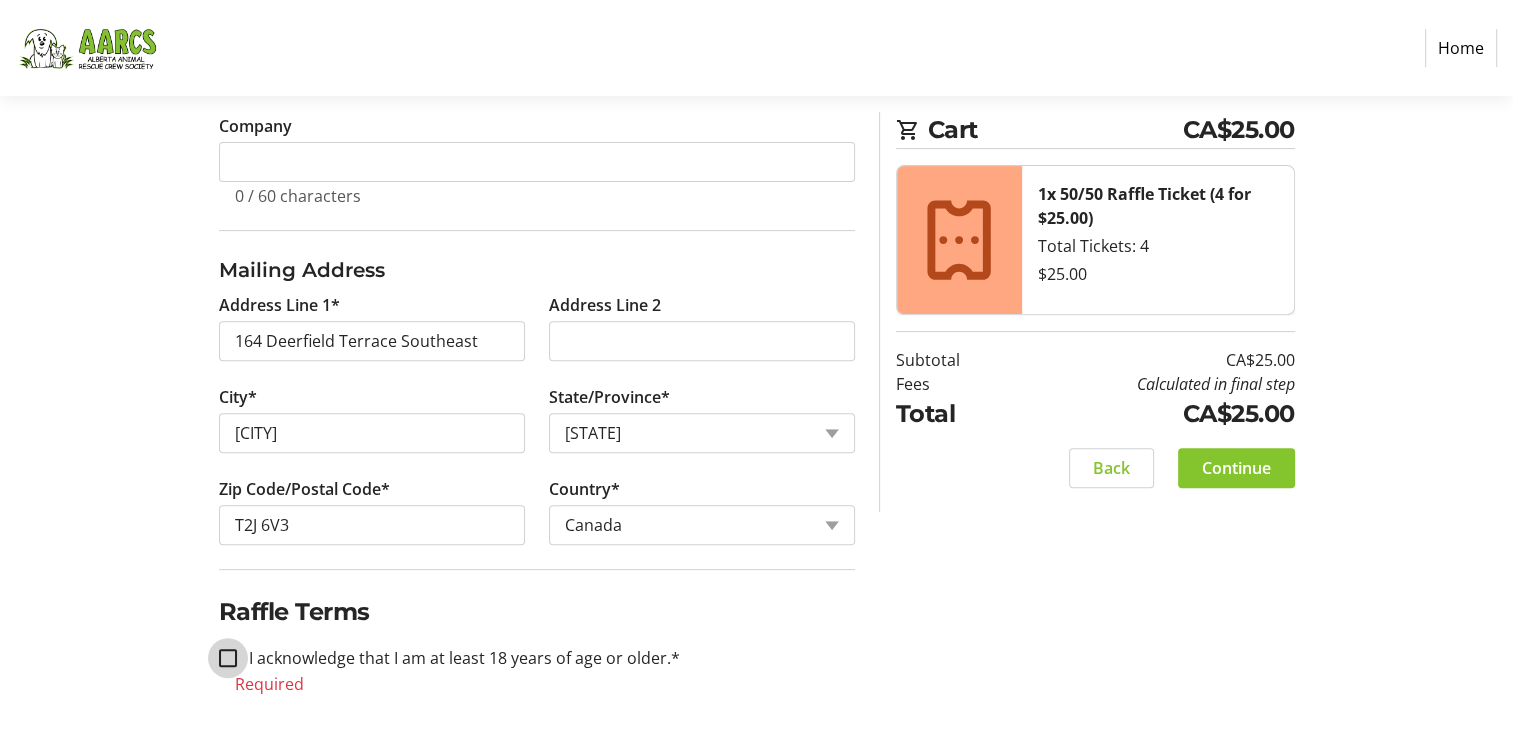 click on "I acknowledge that I am at least 18 years of age or older.*" at bounding box center (228, 658) 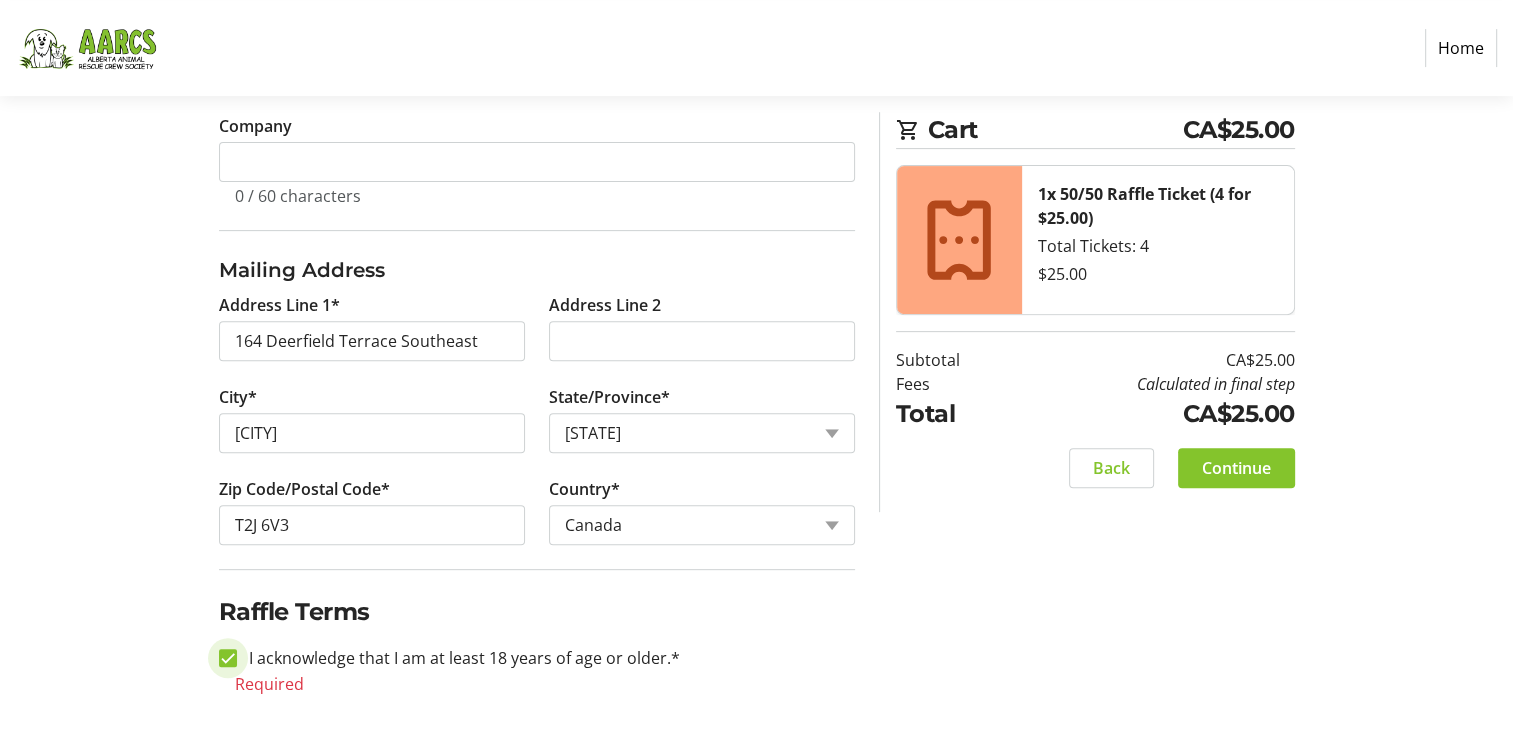 checkbox on "true" 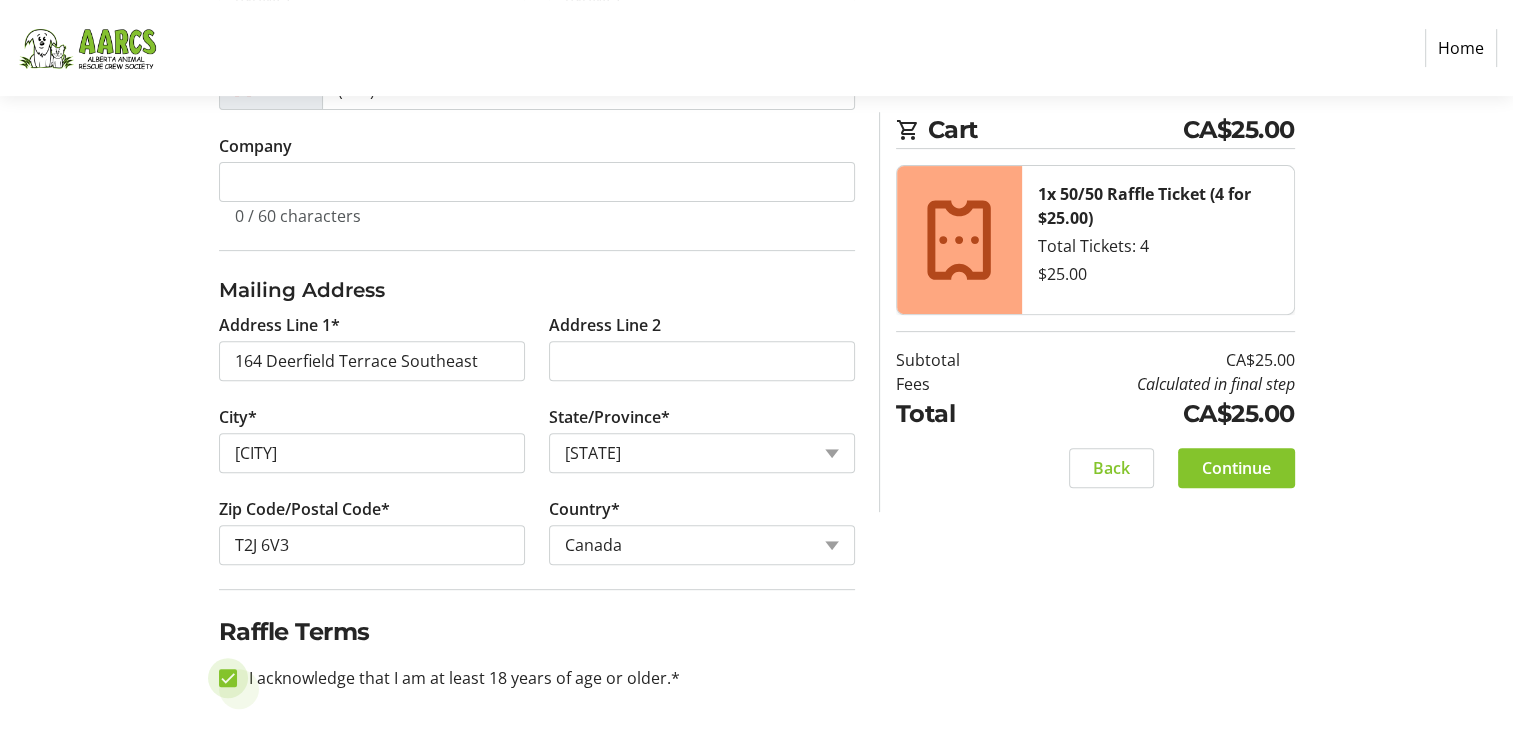 scroll, scrollTop: 641, scrollLeft: 0, axis: vertical 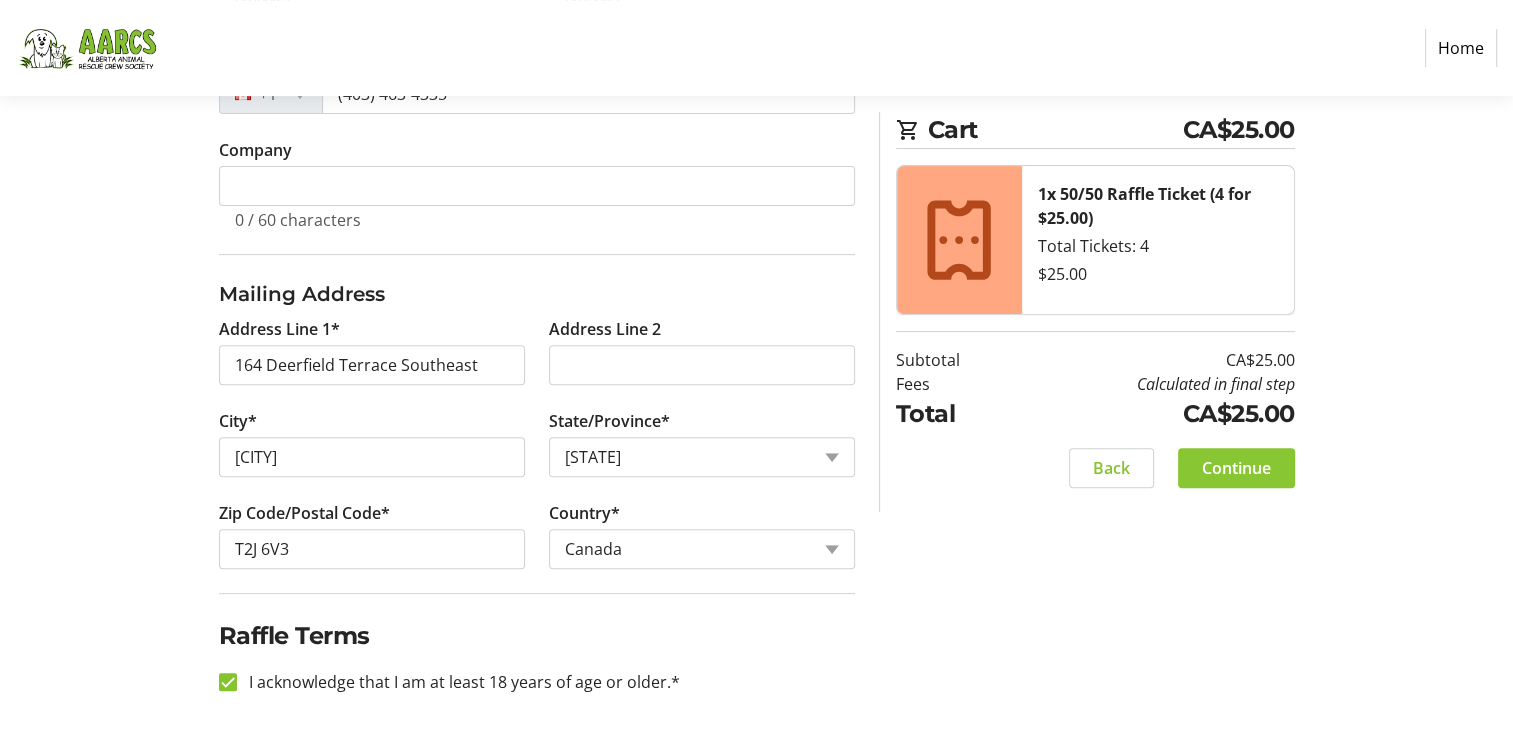 click on "Continue" 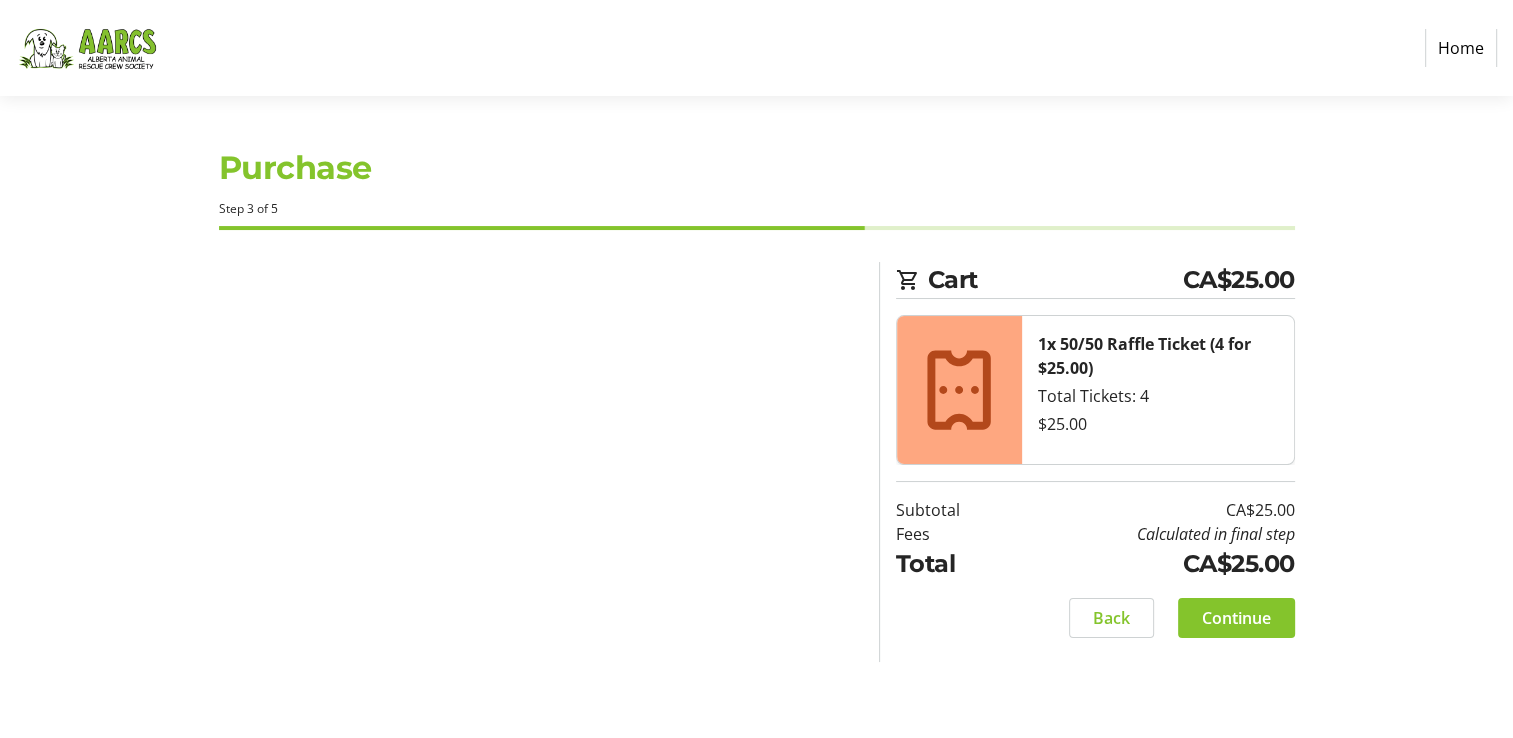 scroll, scrollTop: 0, scrollLeft: 0, axis: both 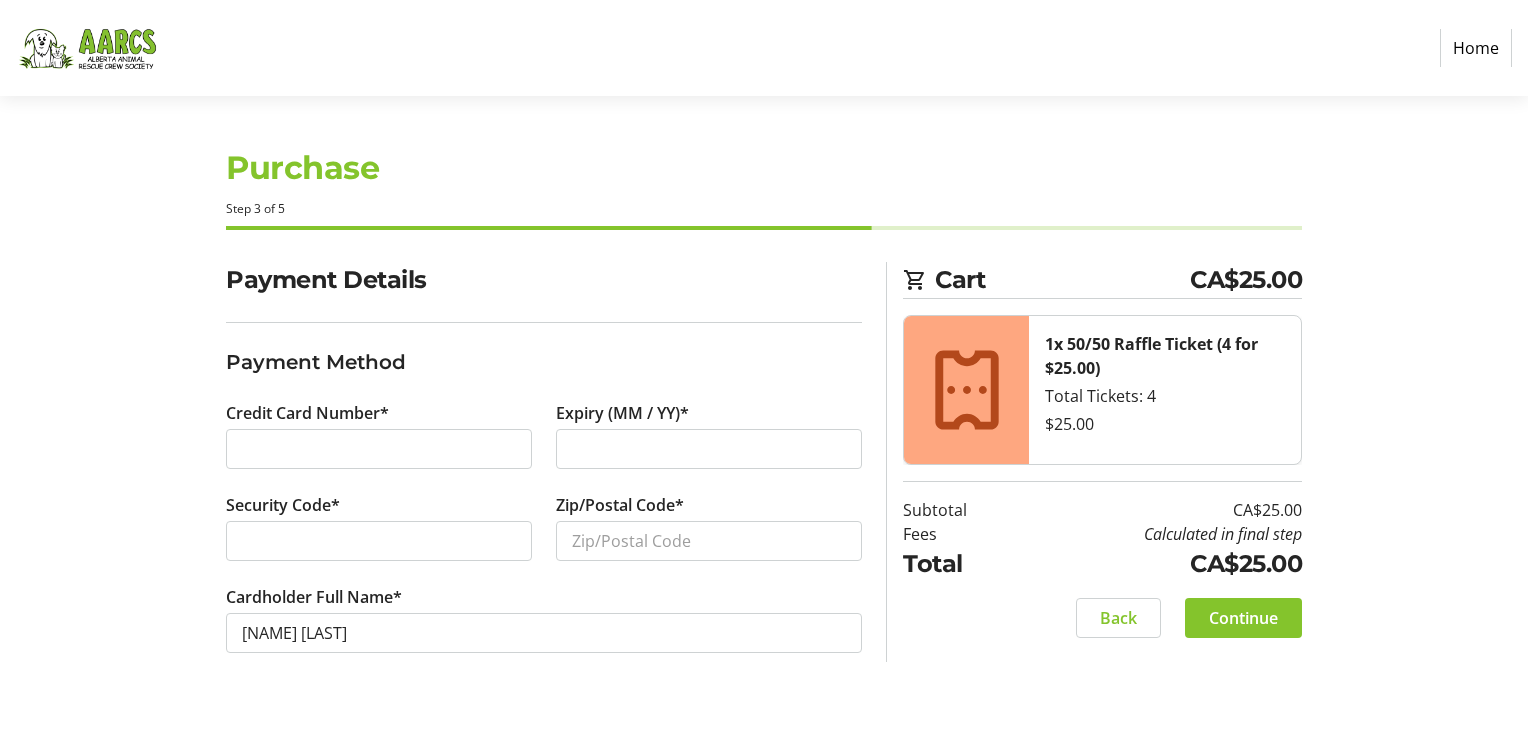 click at bounding box center [379, 449] 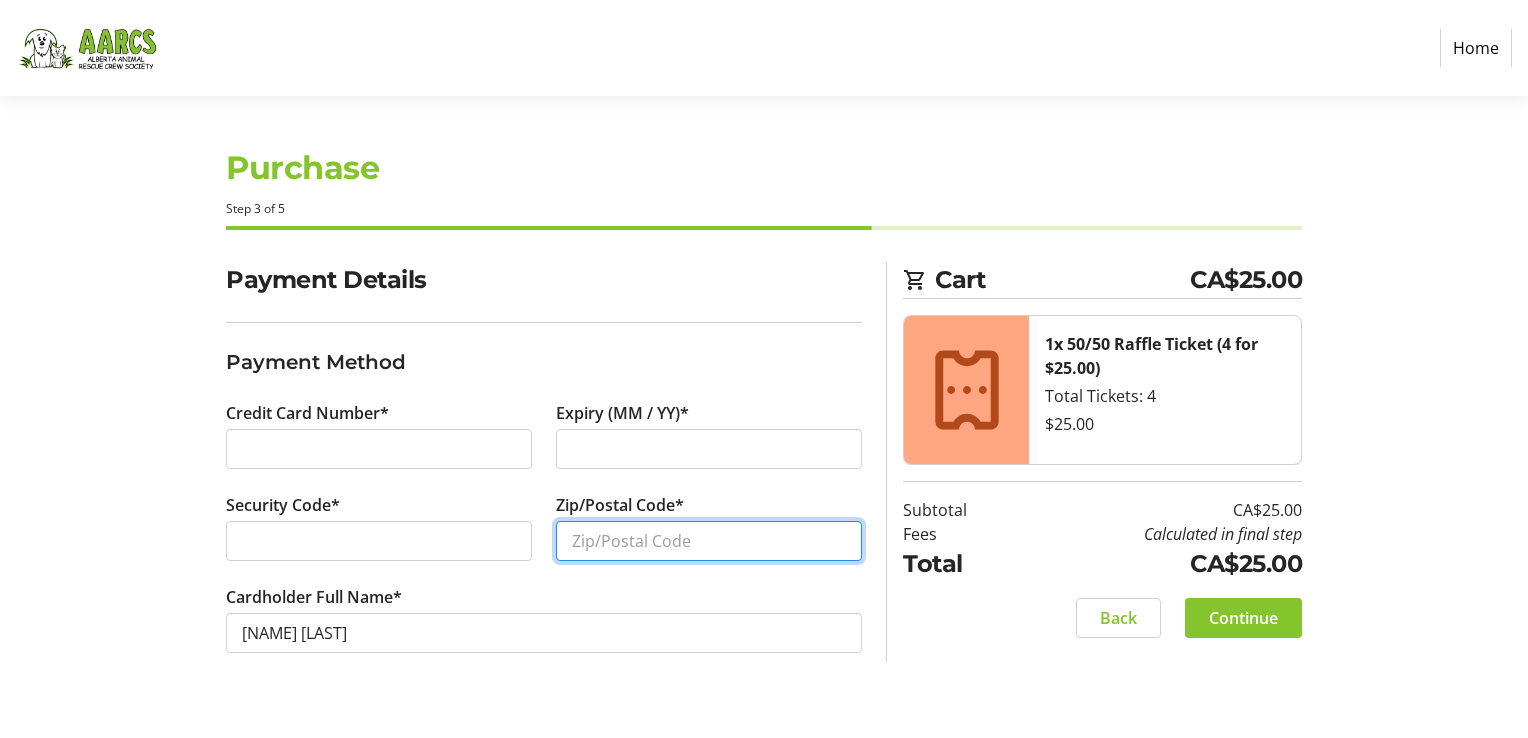 click on "Zip/Postal Code*" at bounding box center [709, 541] 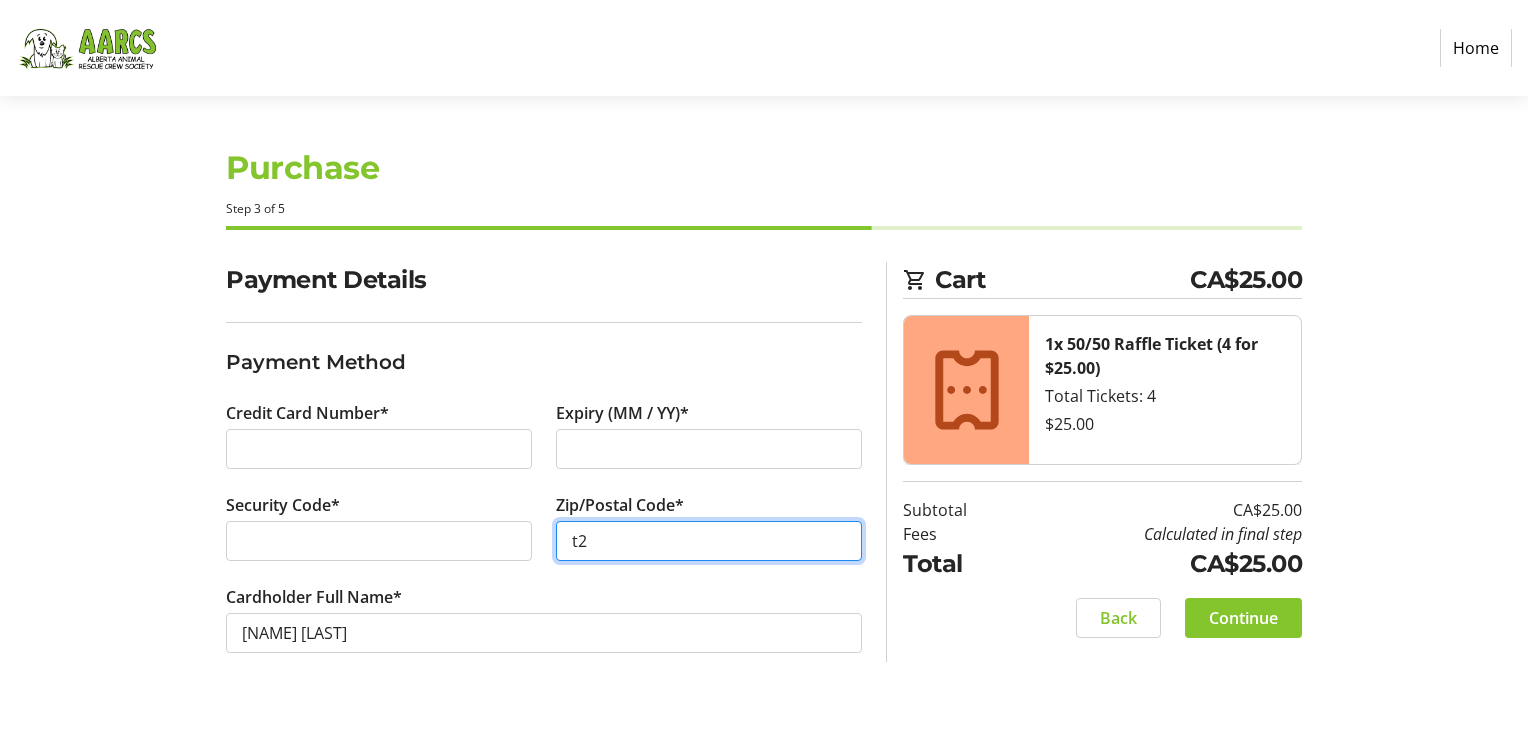 type on "t" 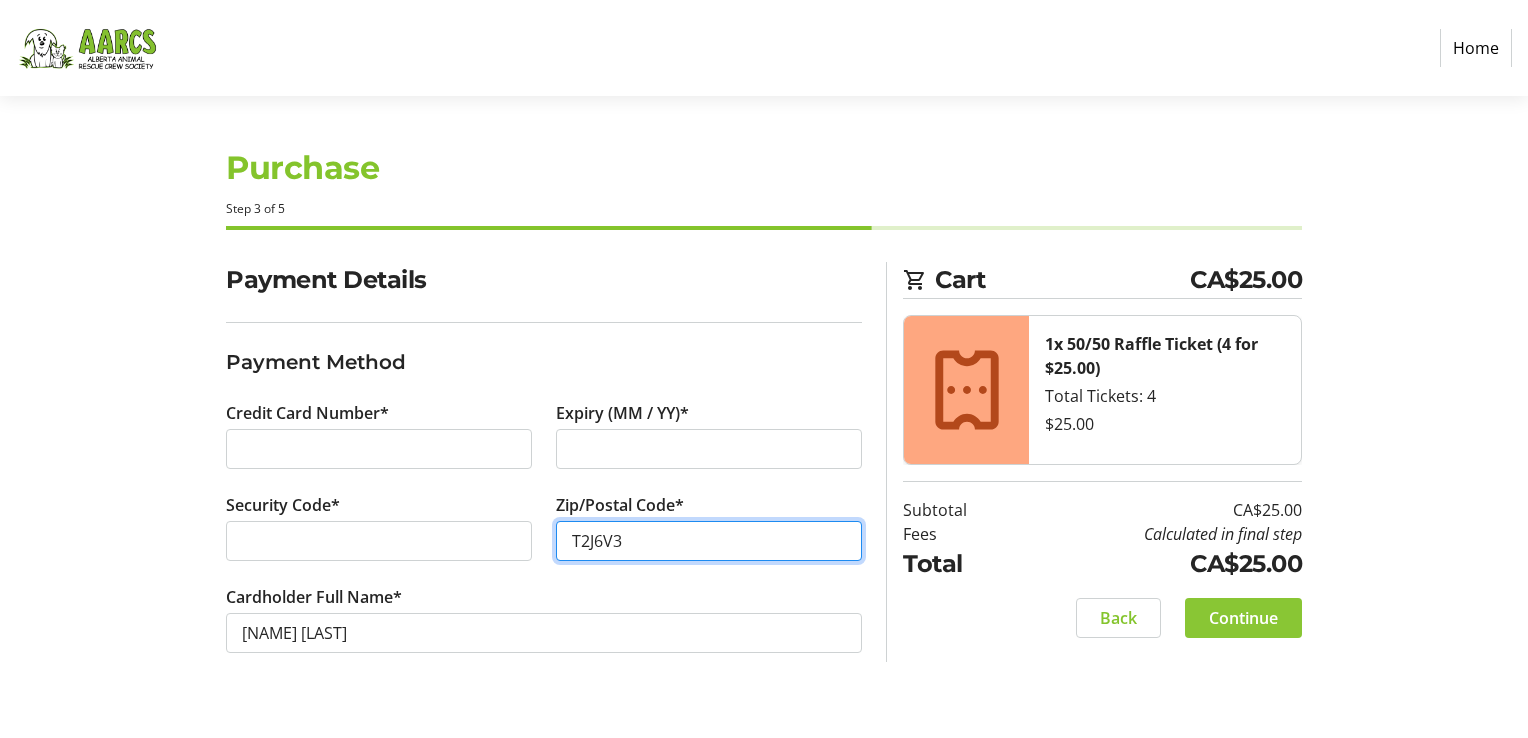 type on "T2J6V3" 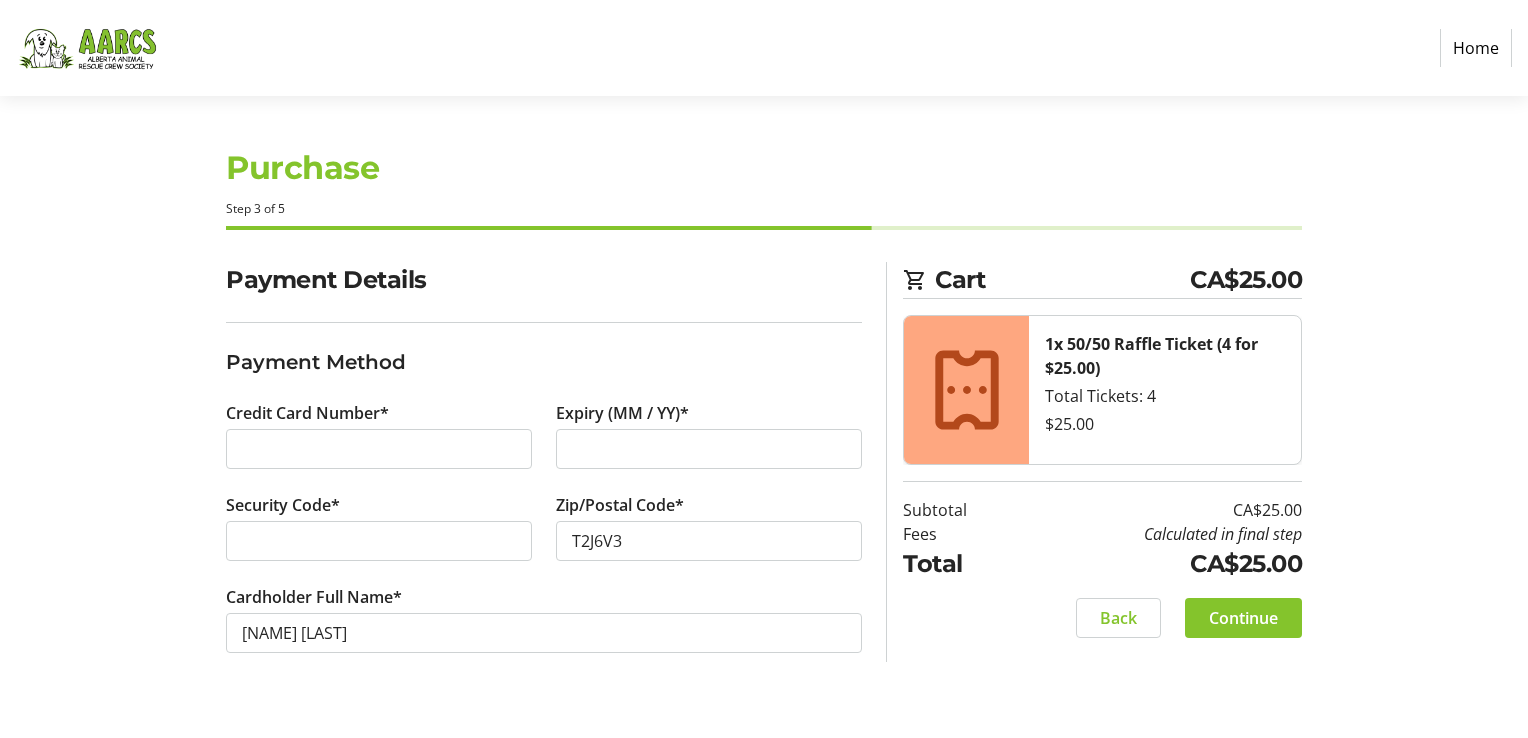 click on "Continue" 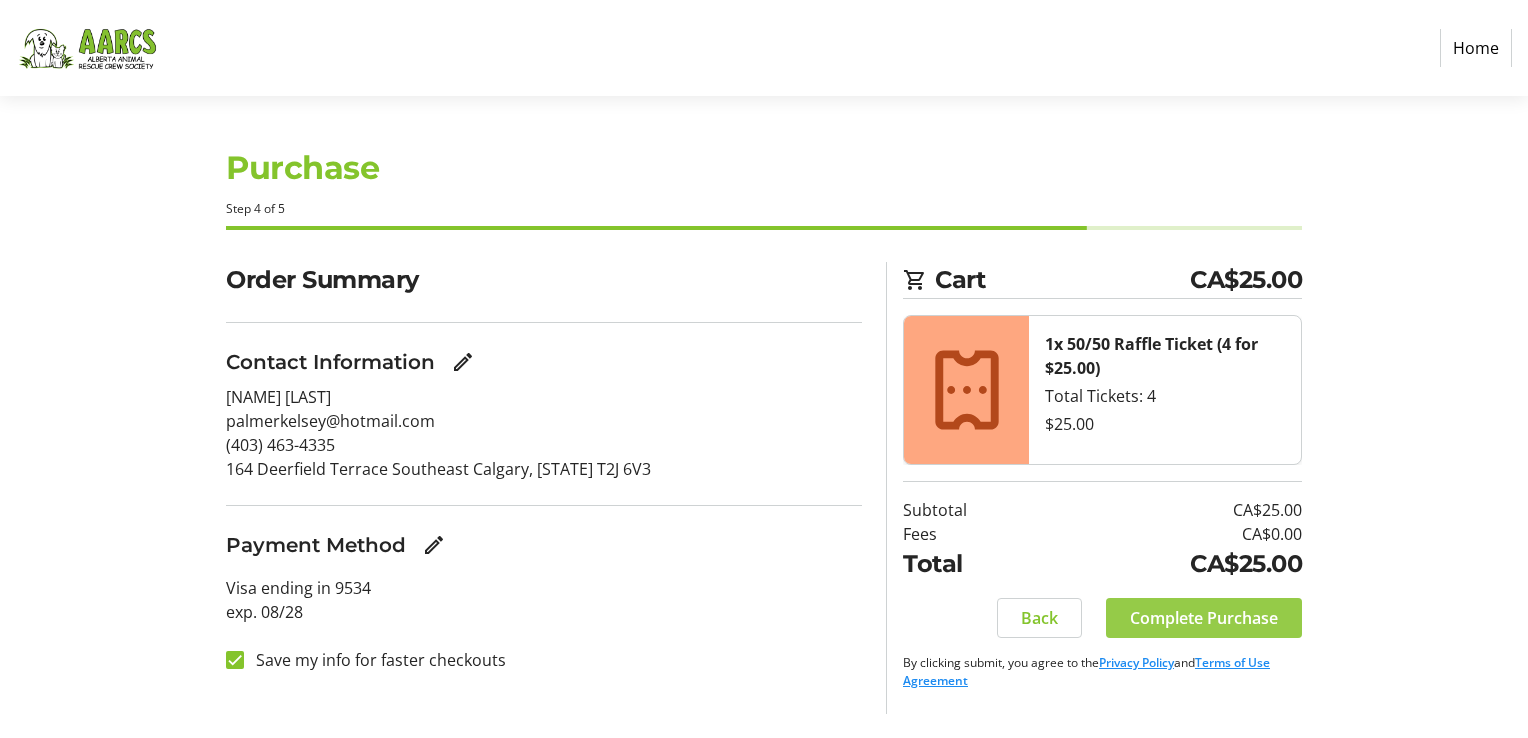 click on "Complete Purchase" 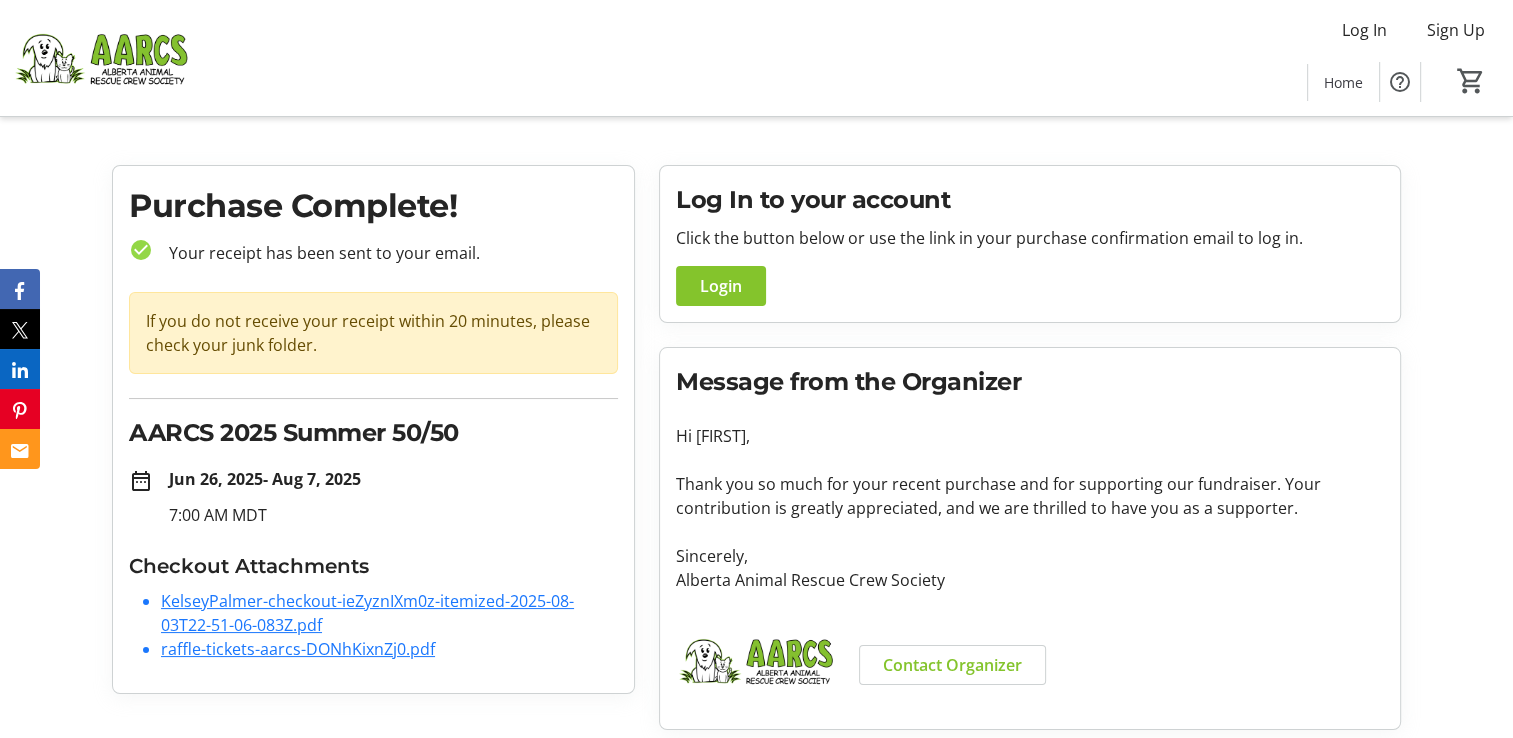 scroll, scrollTop: 0, scrollLeft: 0, axis: both 